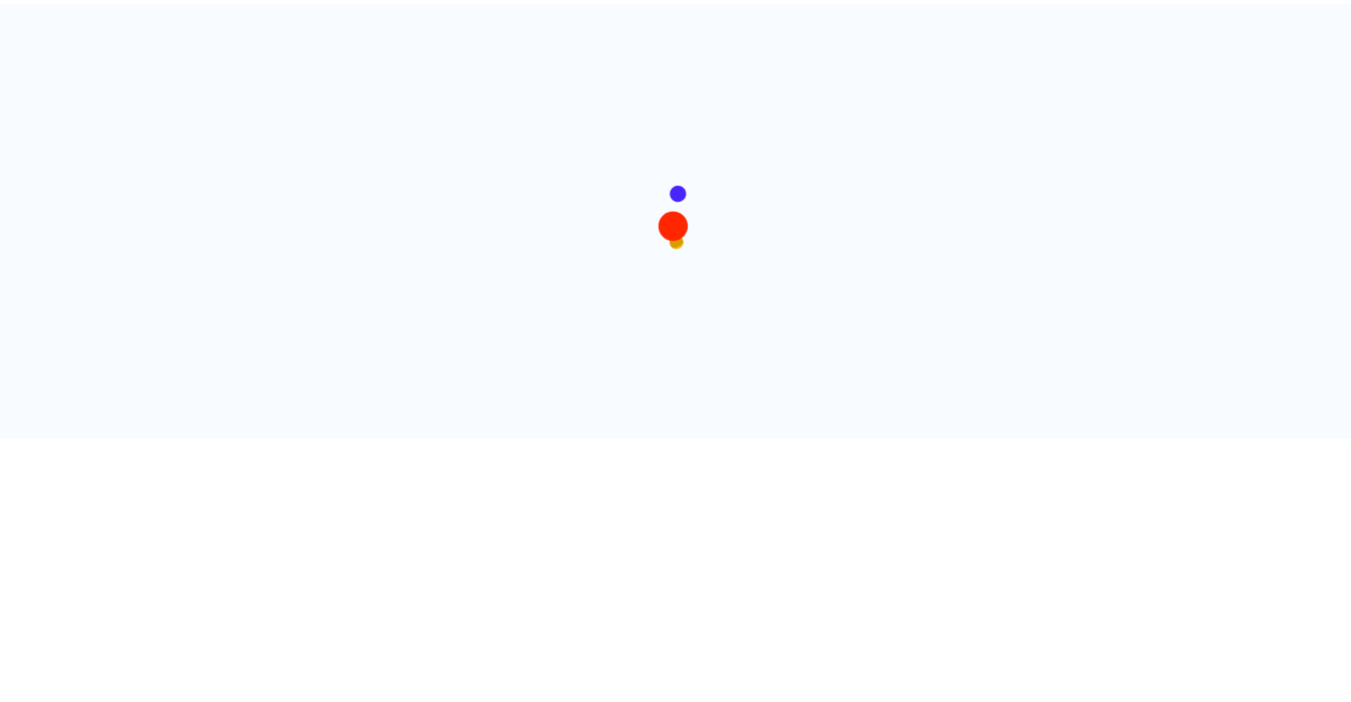 scroll, scrollTop: 0, scrollLeft: 0, axis: both 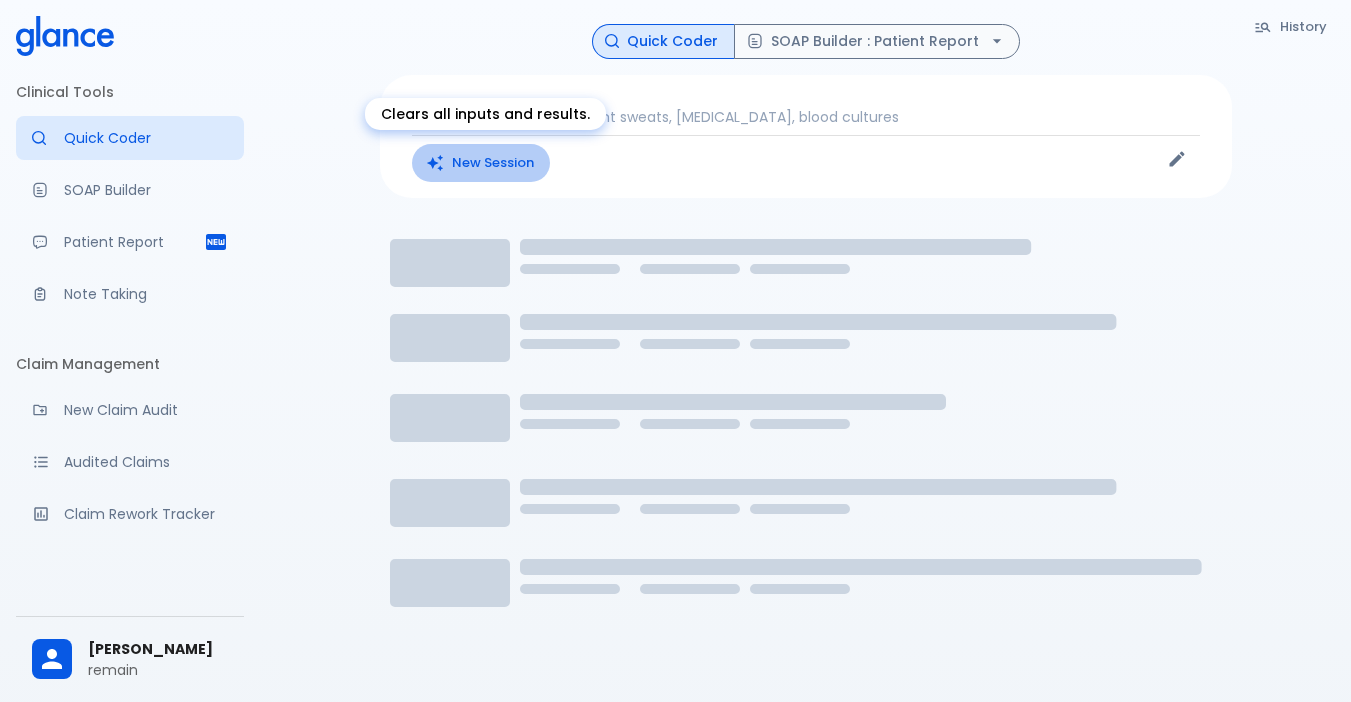 click on "New Session" at bounding box center [481, 163] 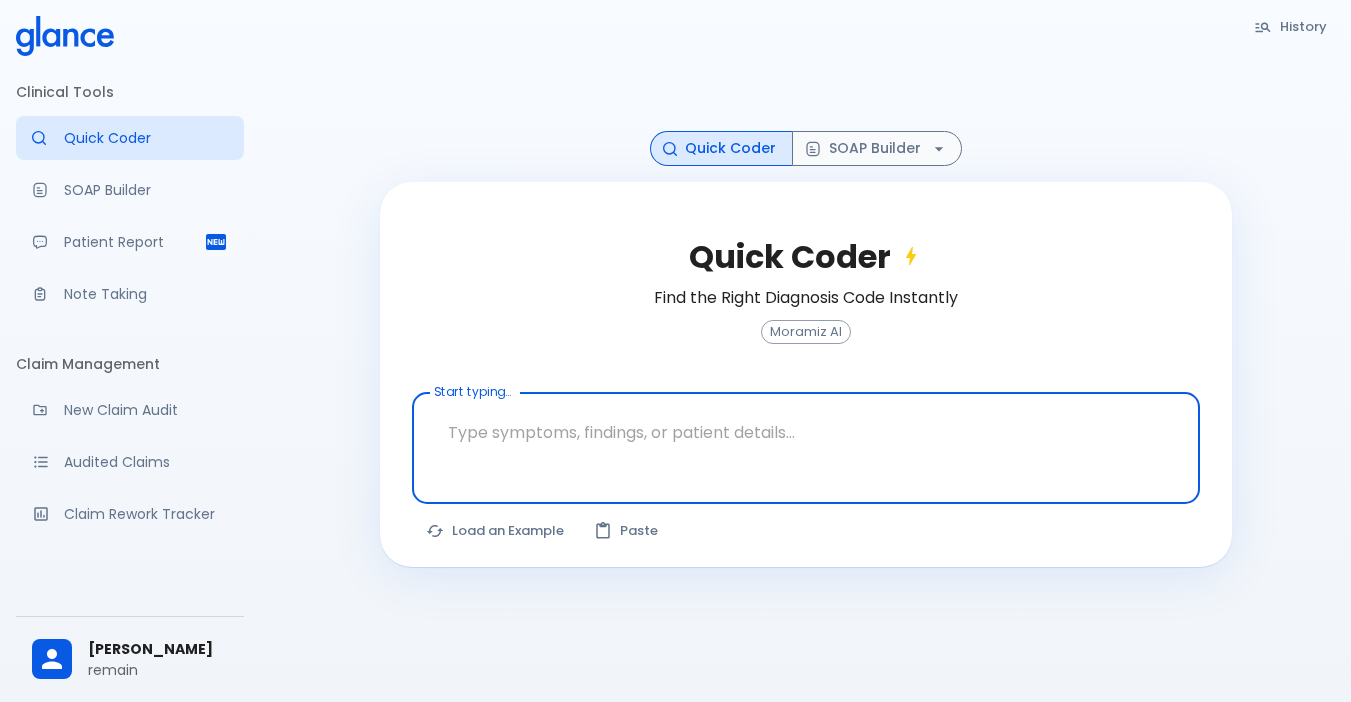 scroll, scrollTop: 48, scrollLeft: 0, axis: vertical 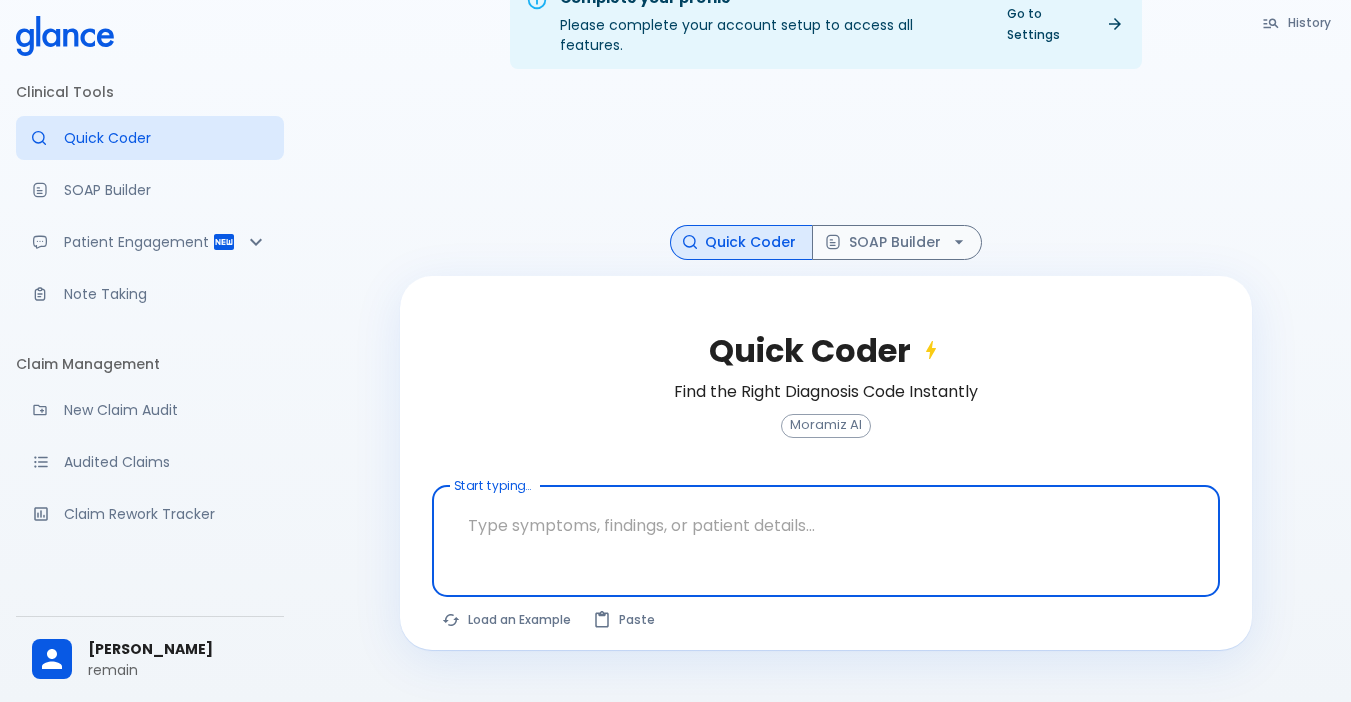 drag, startPoint x: 584, startPoint y: 505, endPoint x: 585, endPoint y: 515, distance: 10.049875 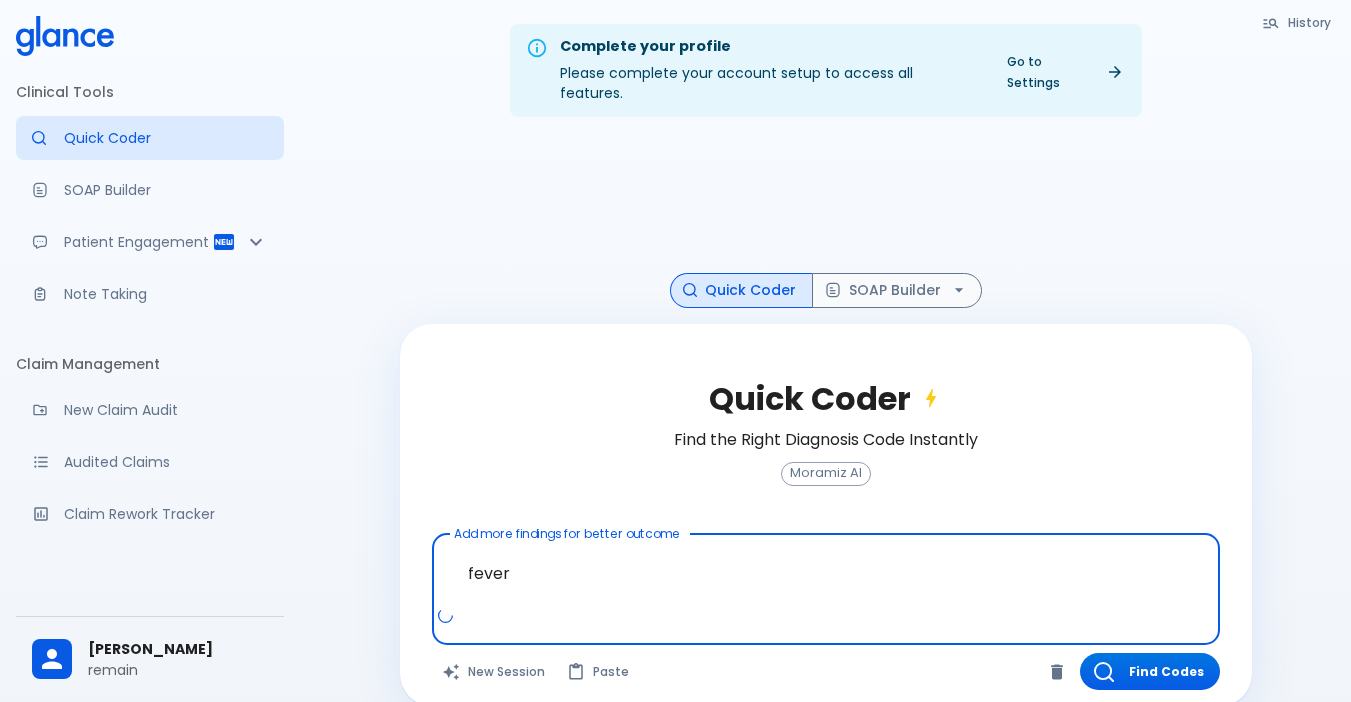 scroll, scrollTop: 48, scrollLeft: 0, axis: vertical 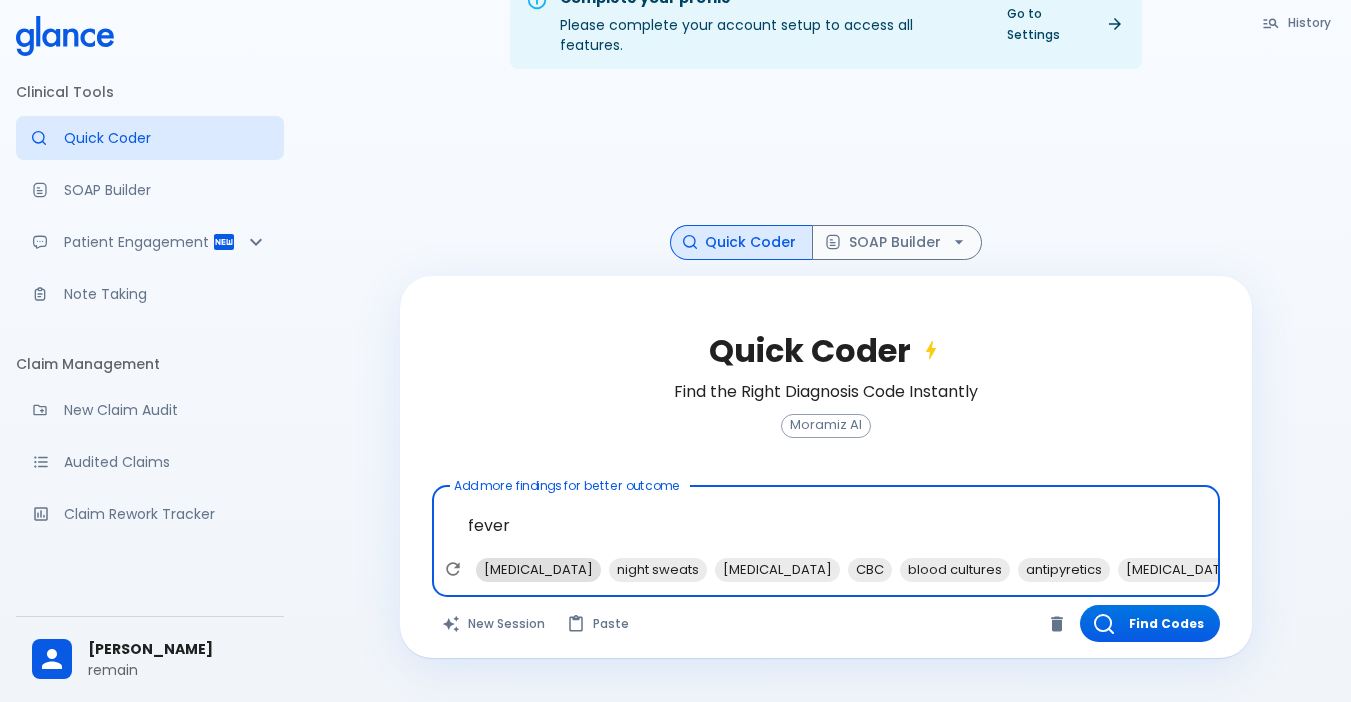 type on "fever" 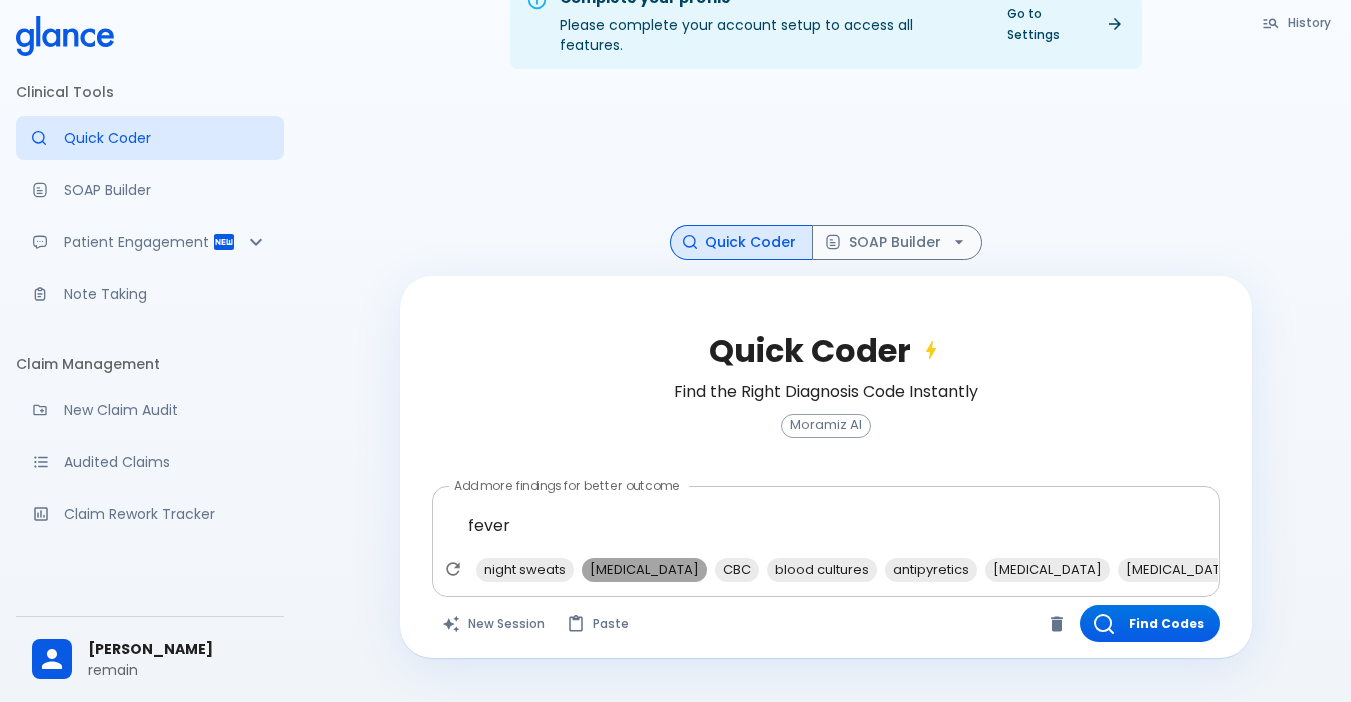 click on "[MEDICAL_DATA]" at bounding box center [644, 569] 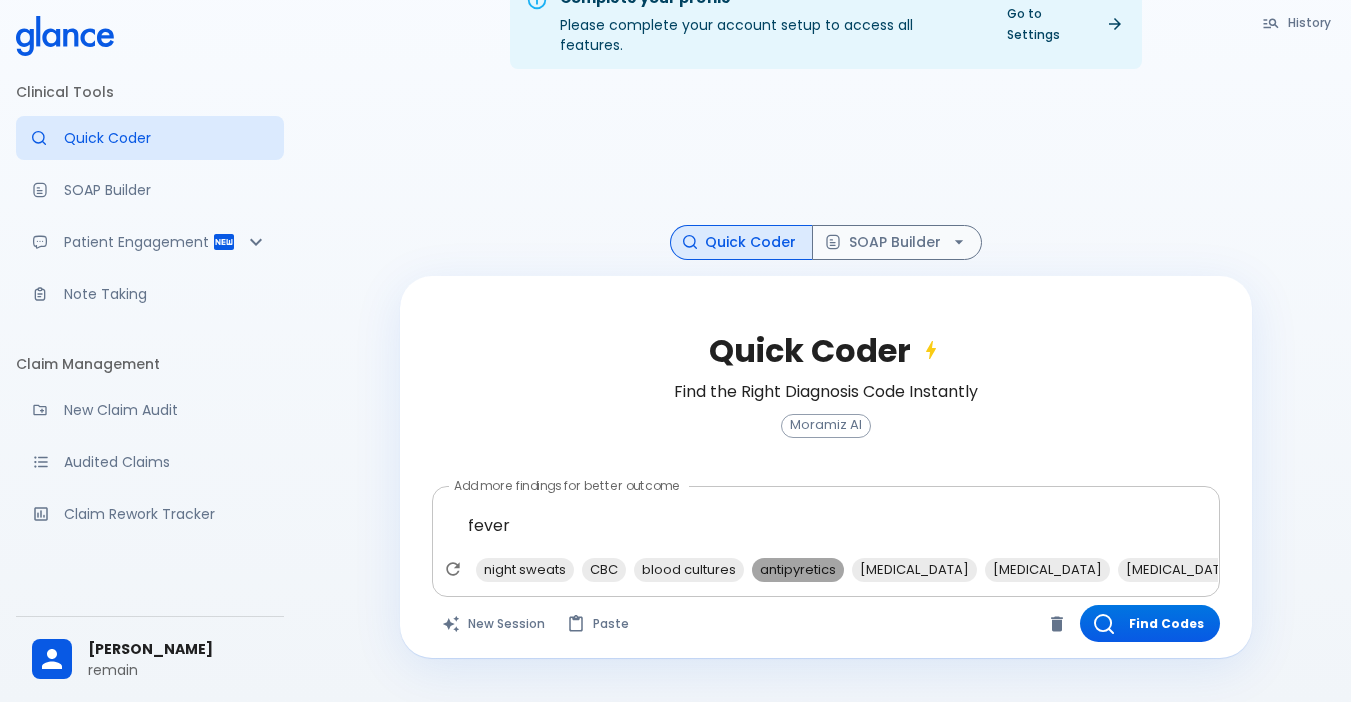 click on "antipyretics" at bounding box center [798, 569] 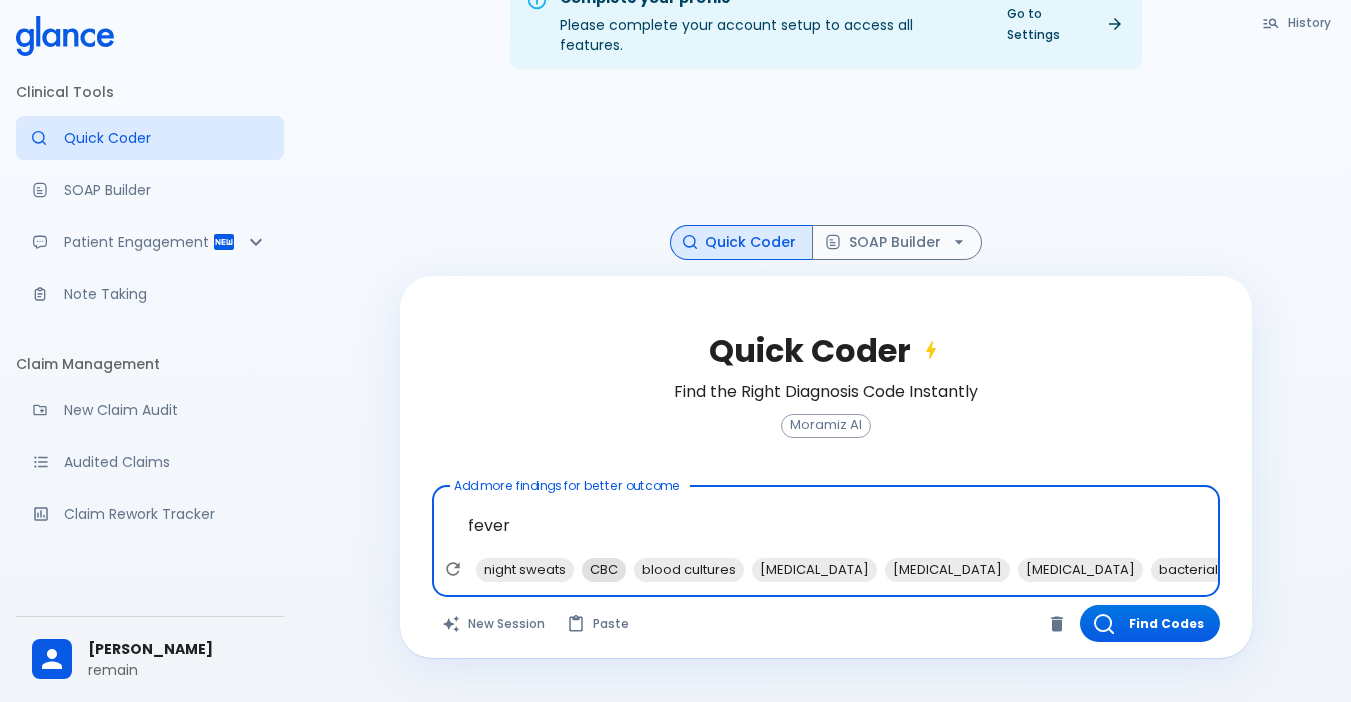 click on "CBC" at bounding box center (604, 569) 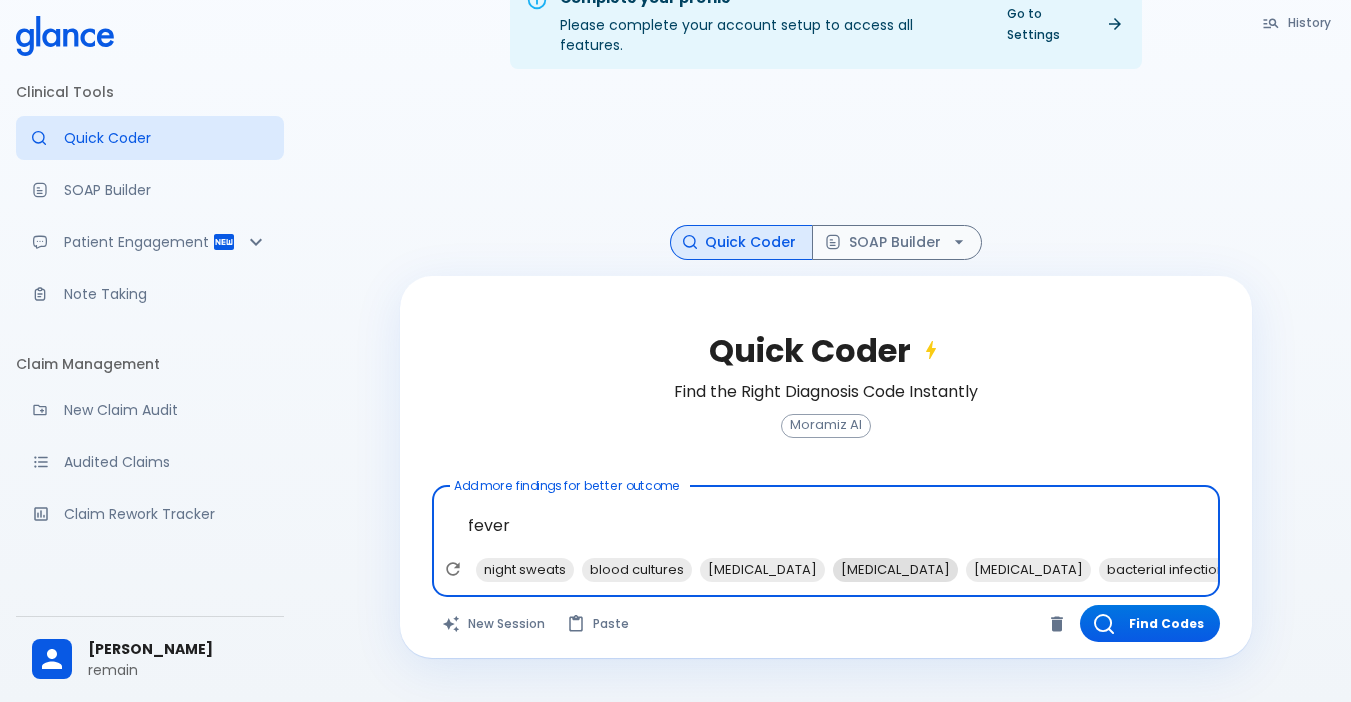 click on "[MEDICAL_DATA]" at bounding box center [895, 569] 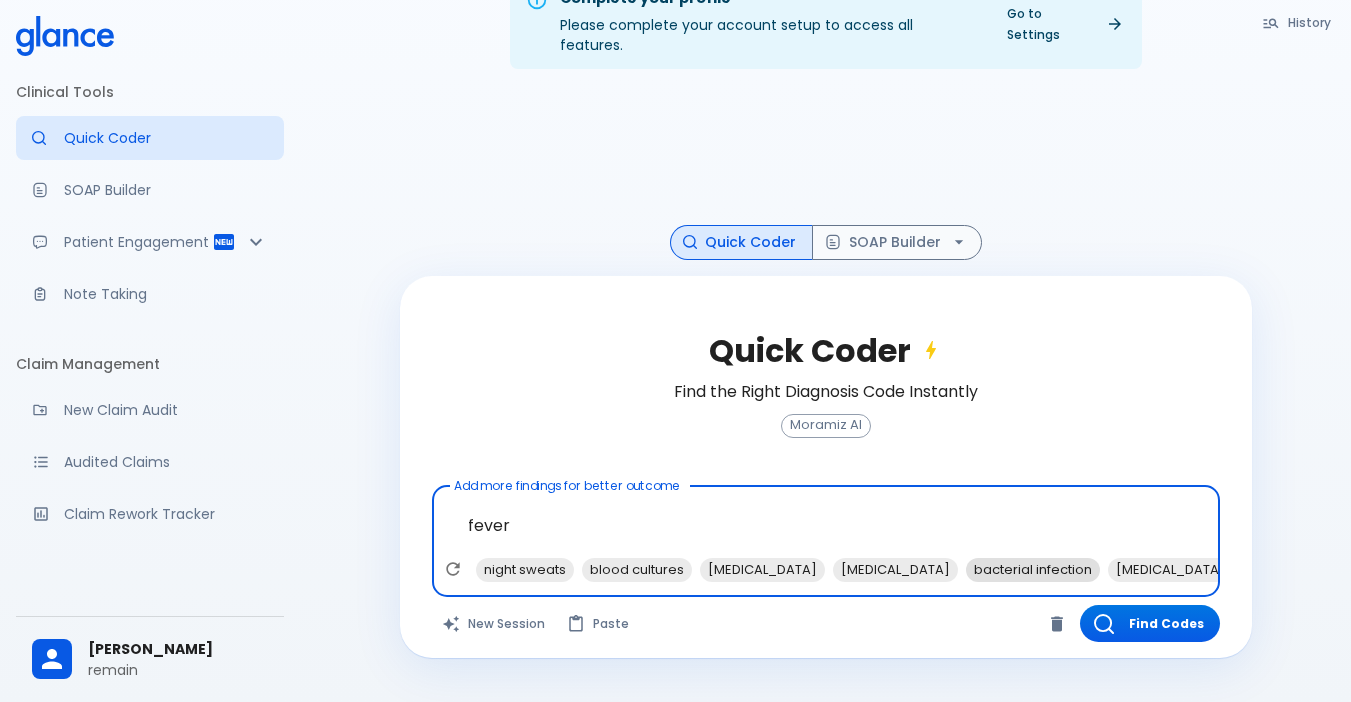 click on "bacterial infection" at bounding box center [1033, 569] 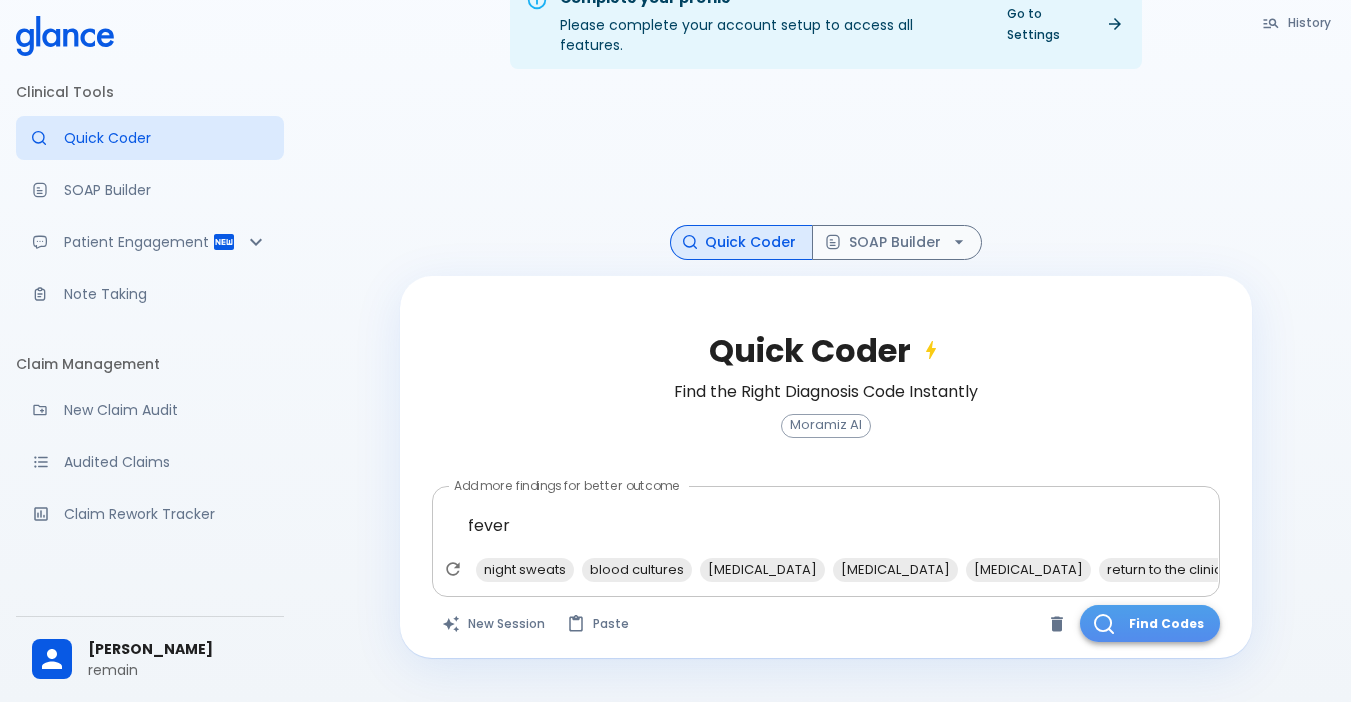 click on "Find Codes" at bounding box center [1150, 623] 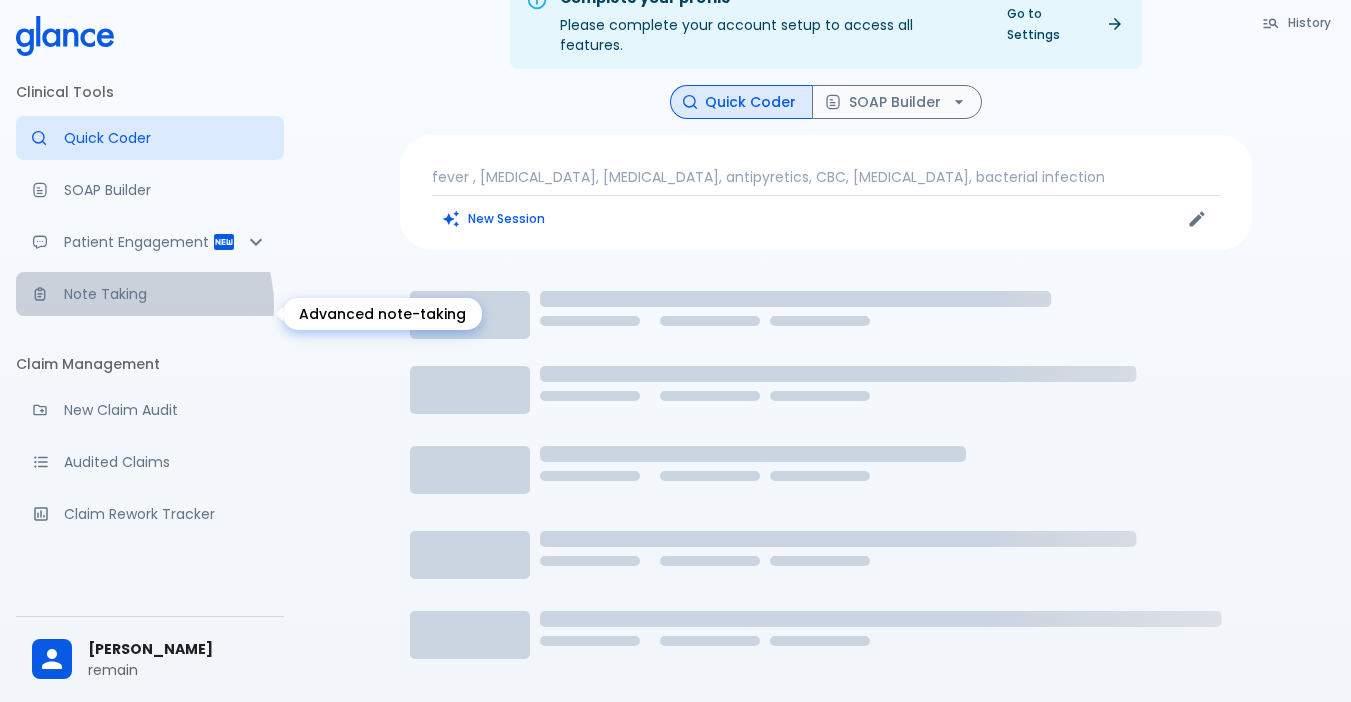 click on "Note Taking" at bounding box center (150, 294) 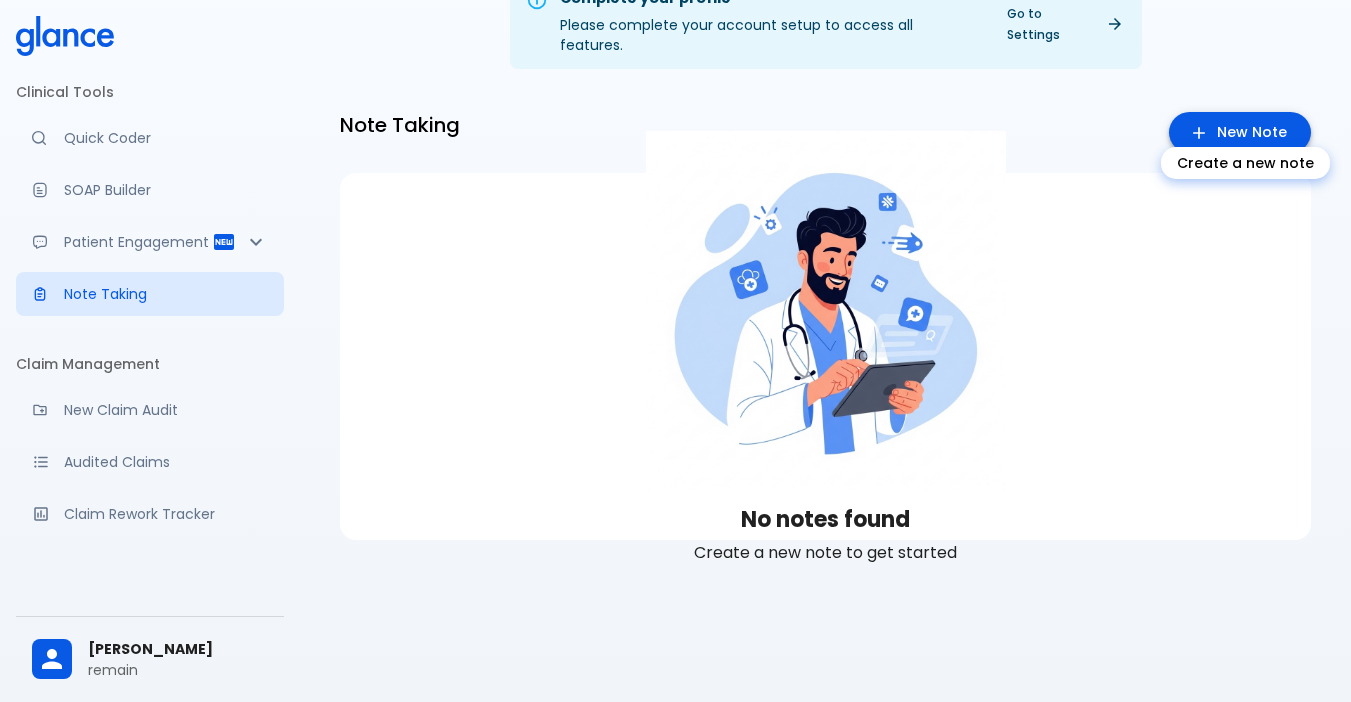 click on "New Note" at bounding box center [1240, 132] 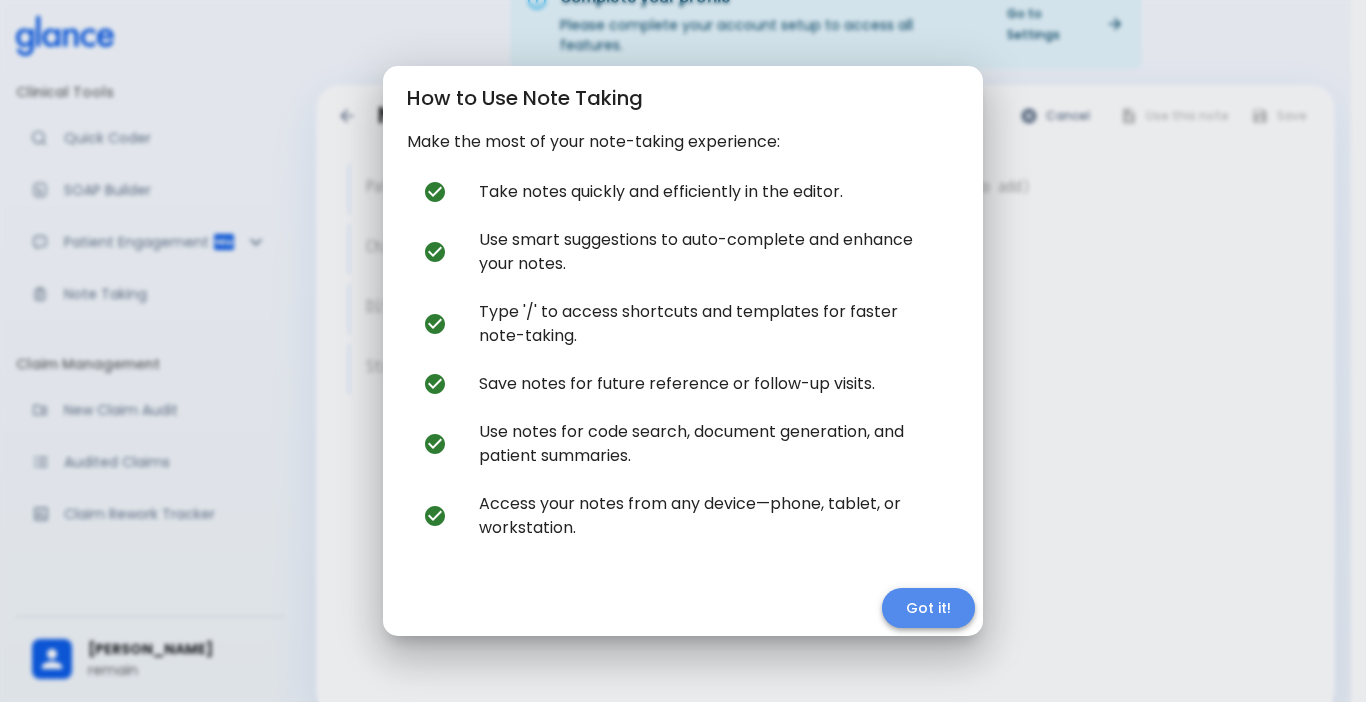 click on "Got it!" at bounding box center [928, 608] 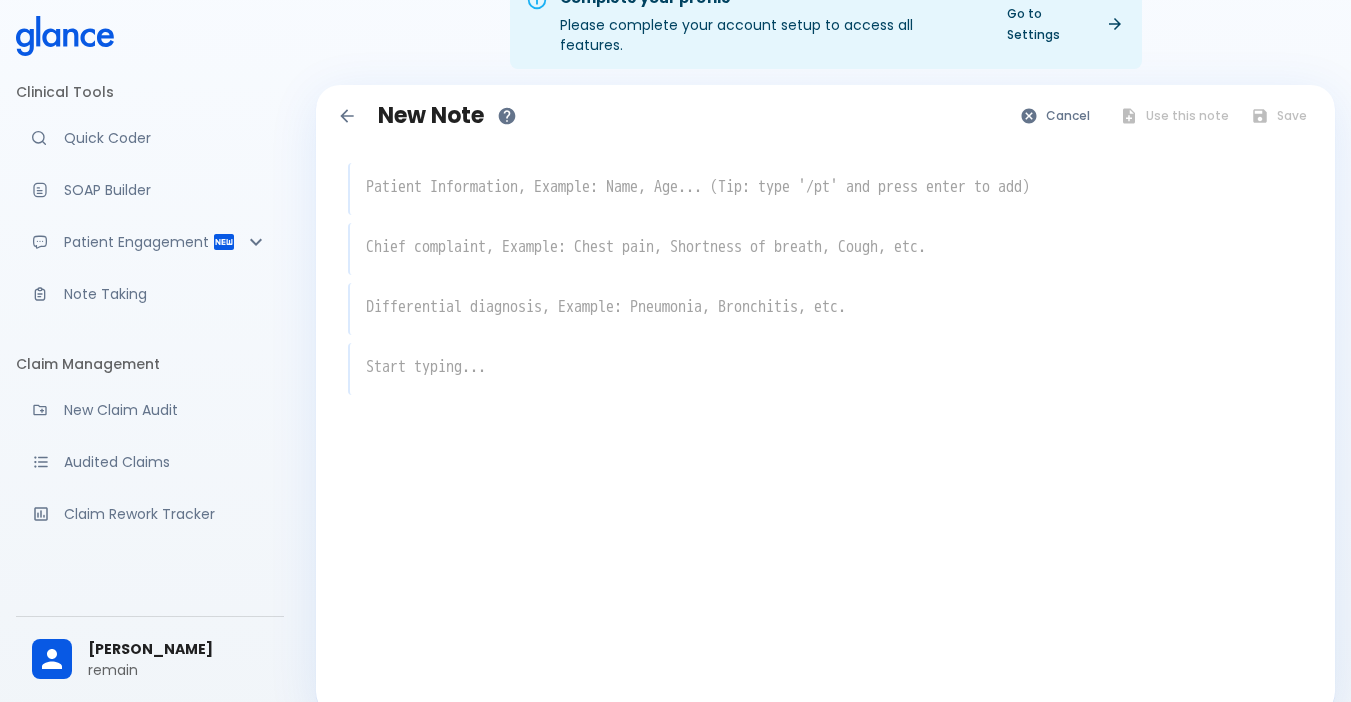 click at bounding box center (826, 187) 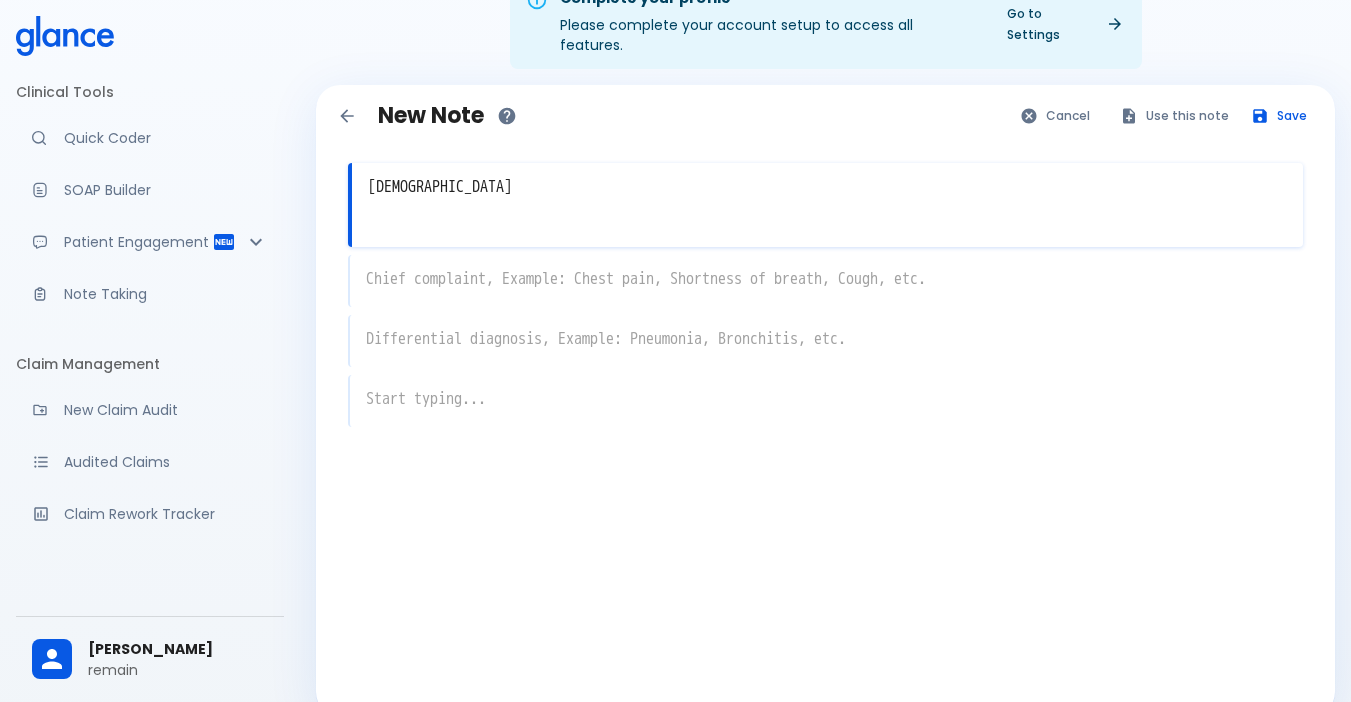 type on "[DEMOGRAPHIC_DATA]" 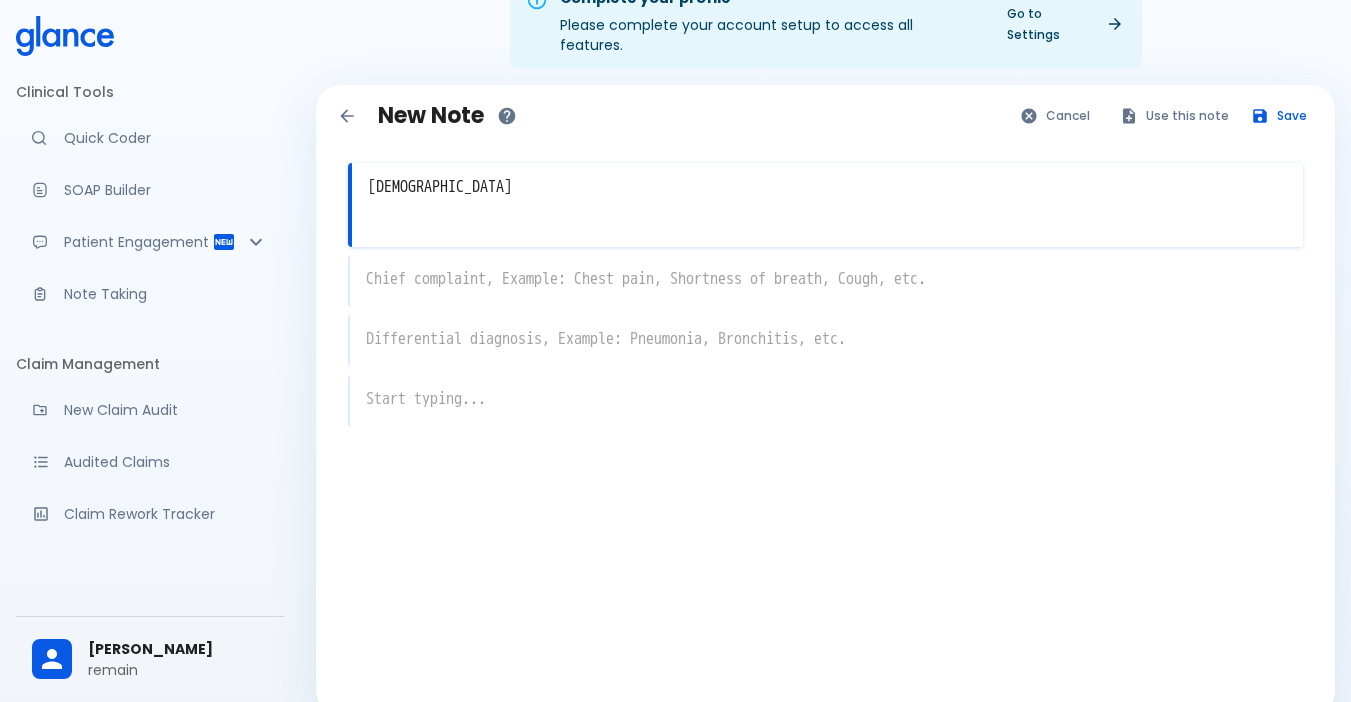click on "[DEMOGRAPHIC_DATA] x x x x" at bounding box center [825, 343] 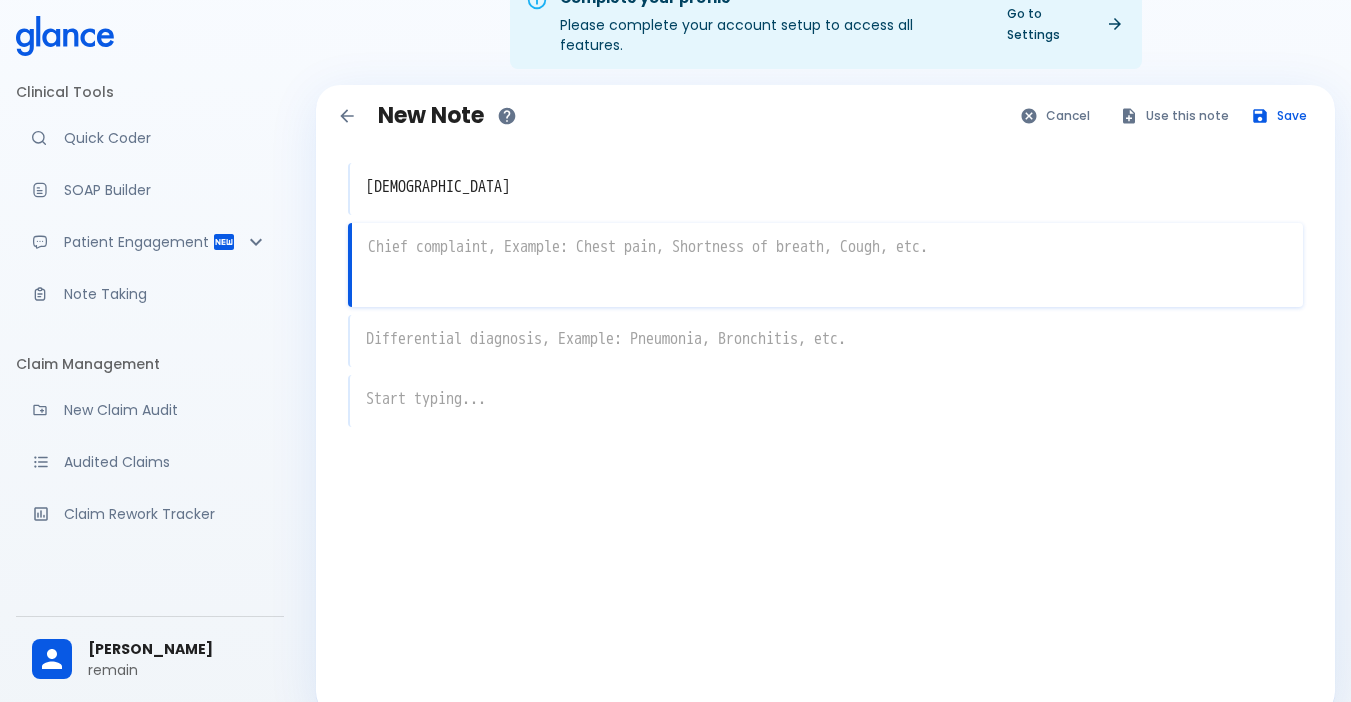 click at bounding box center [827, 247] 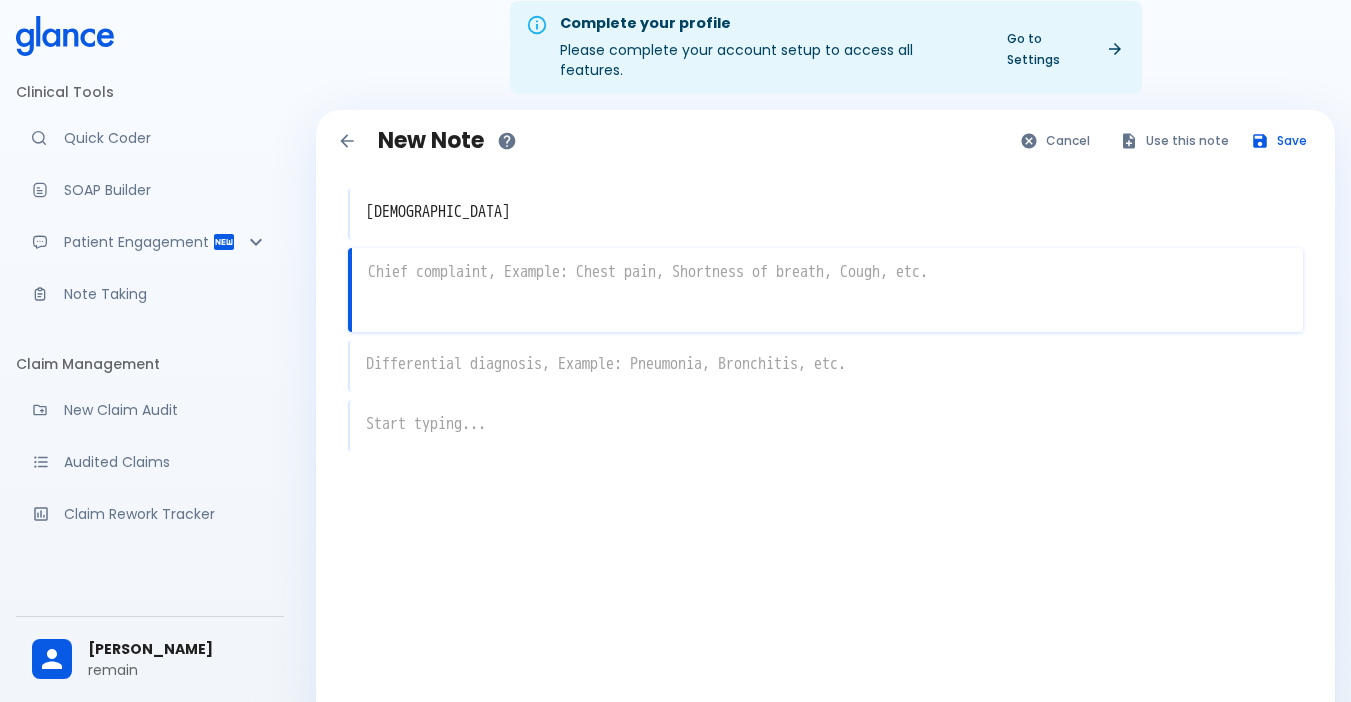 scroll, scrollTop: 0, scrollLeft: 0, axis: both 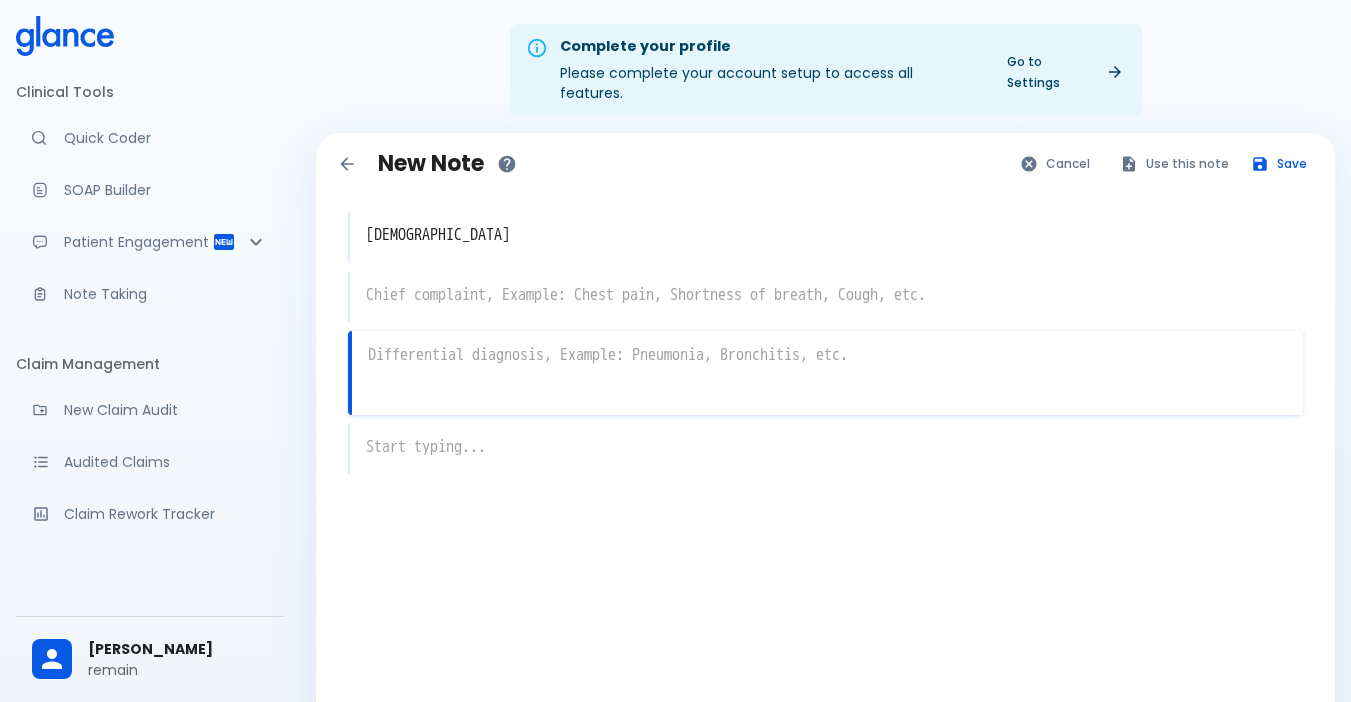 click on "x" at bounding box center [825, 373] 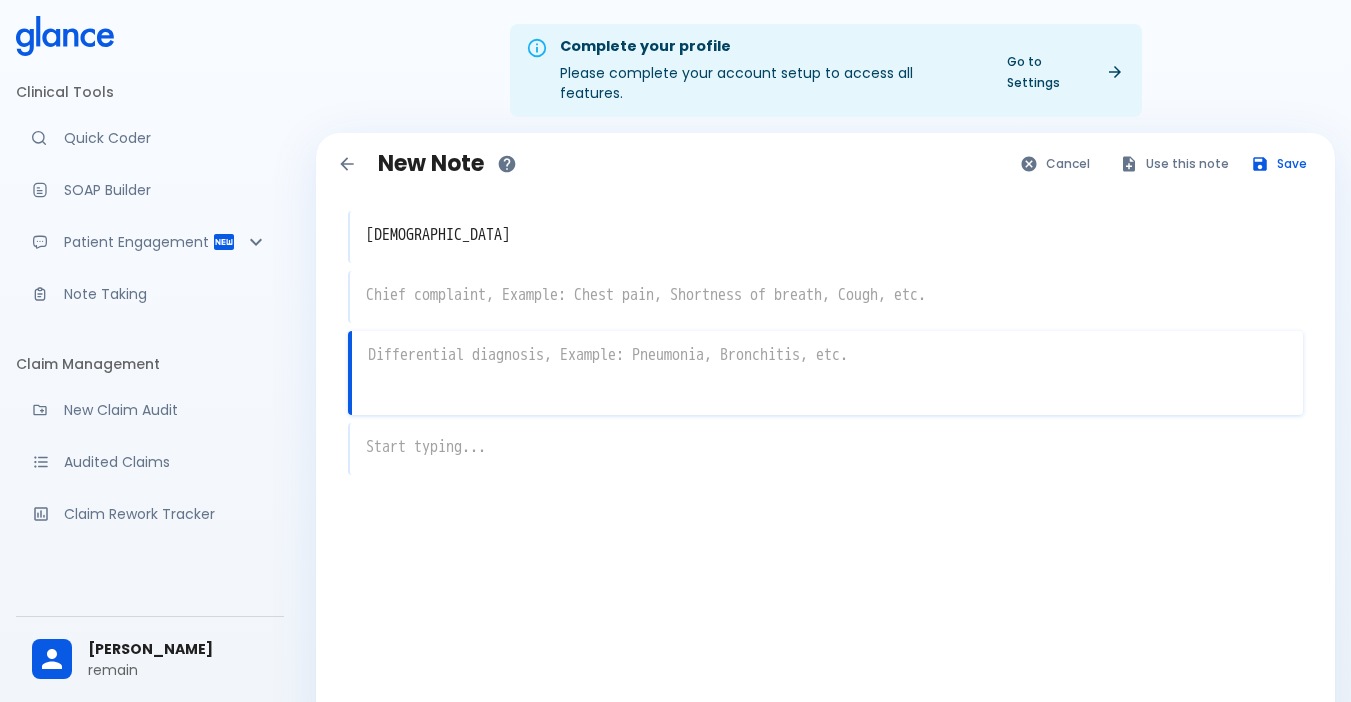 click at bounding box center (826, 295) 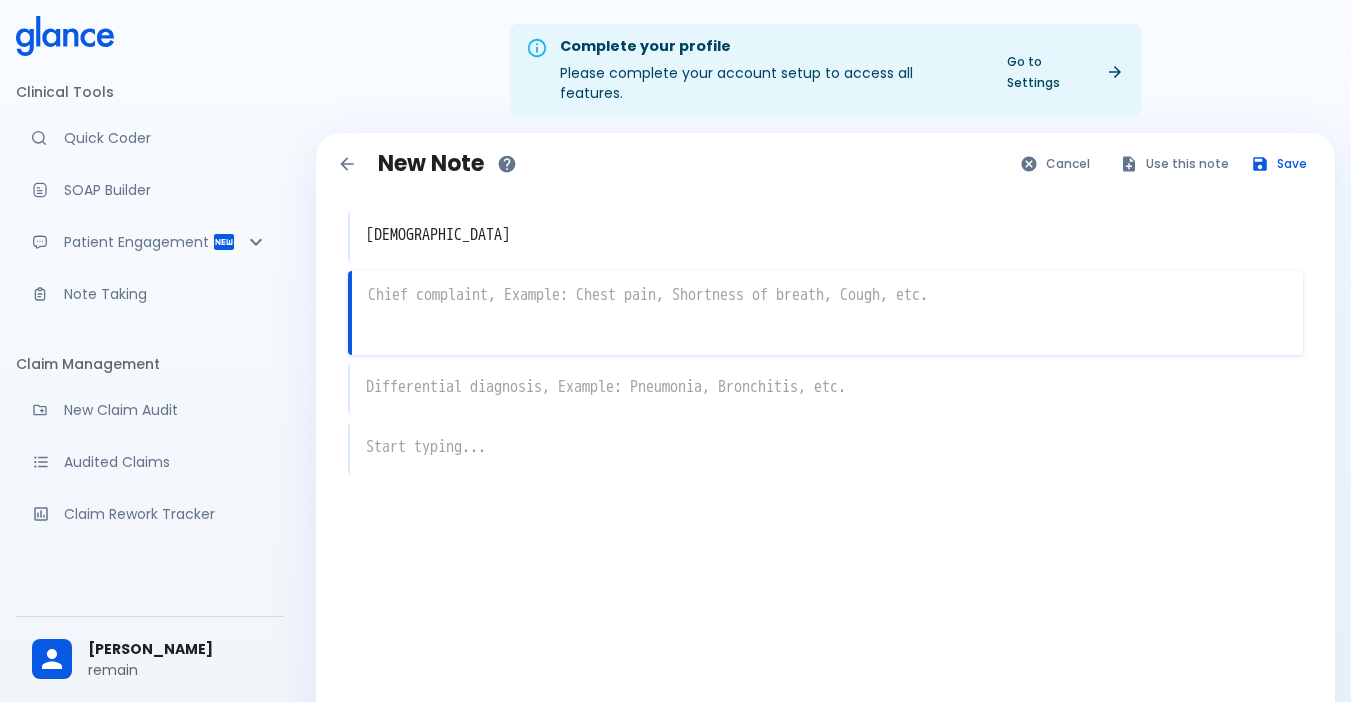 type on "/" 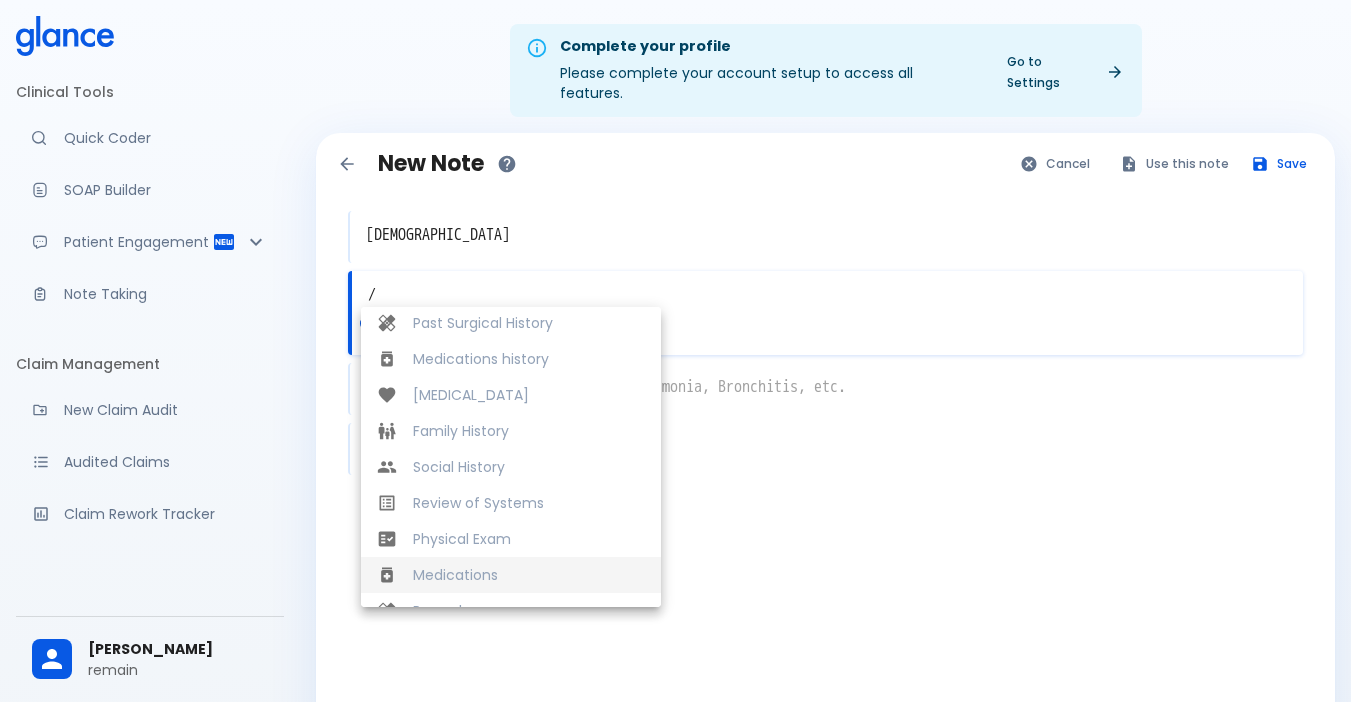 scroll, scrollTop: 420, scrollLeft: 0, axis: vertical 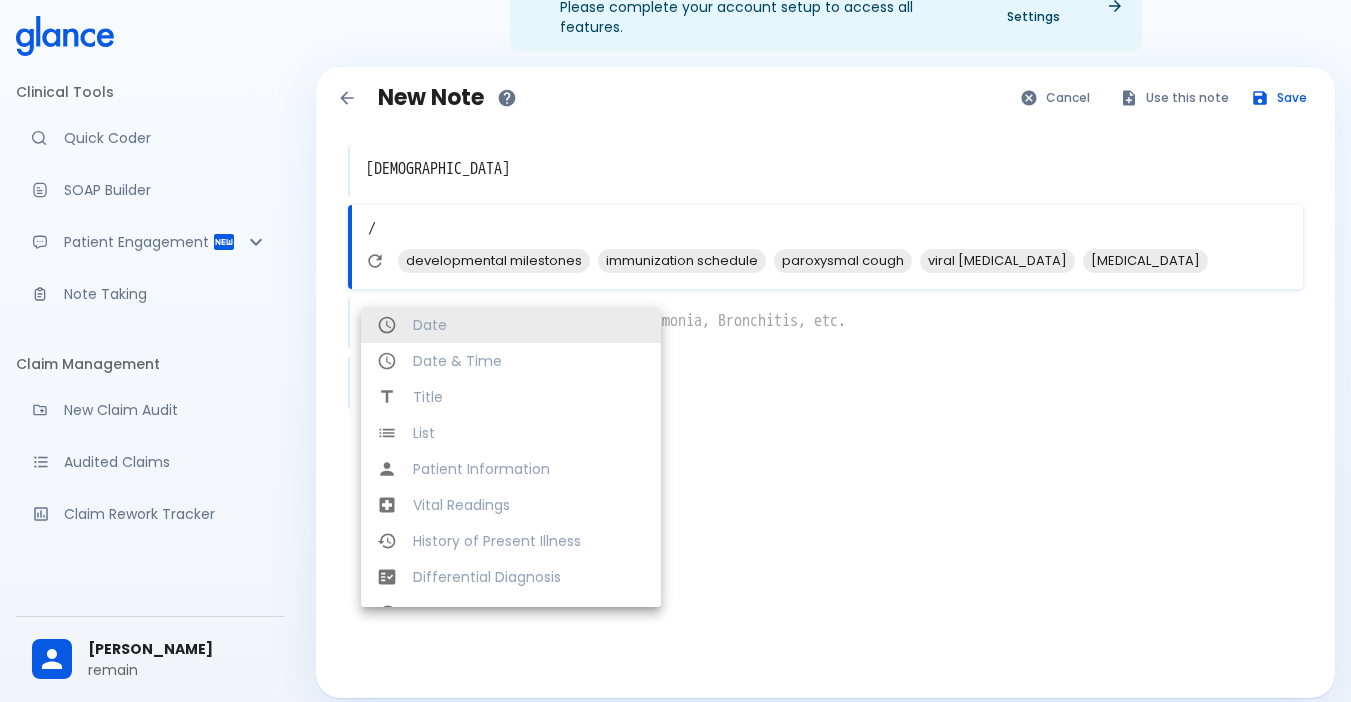 click on "/" at bounding box center [827, 229] 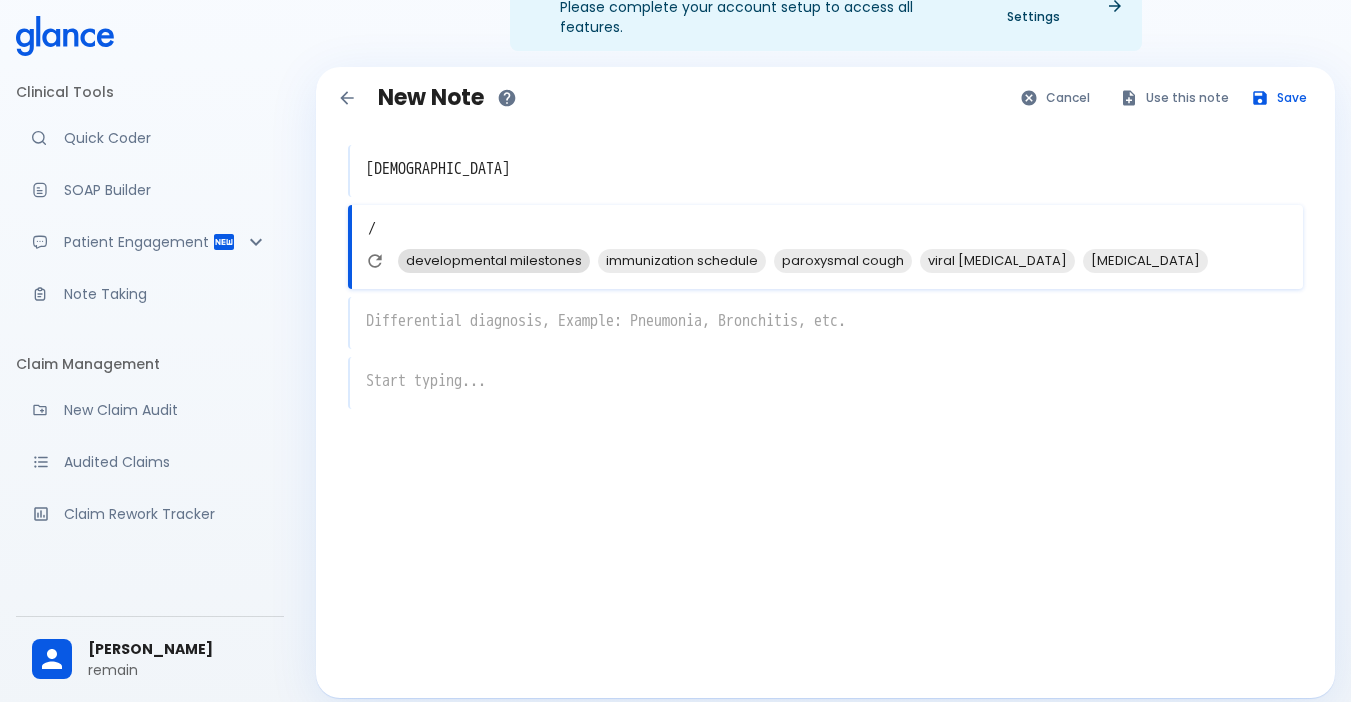 type 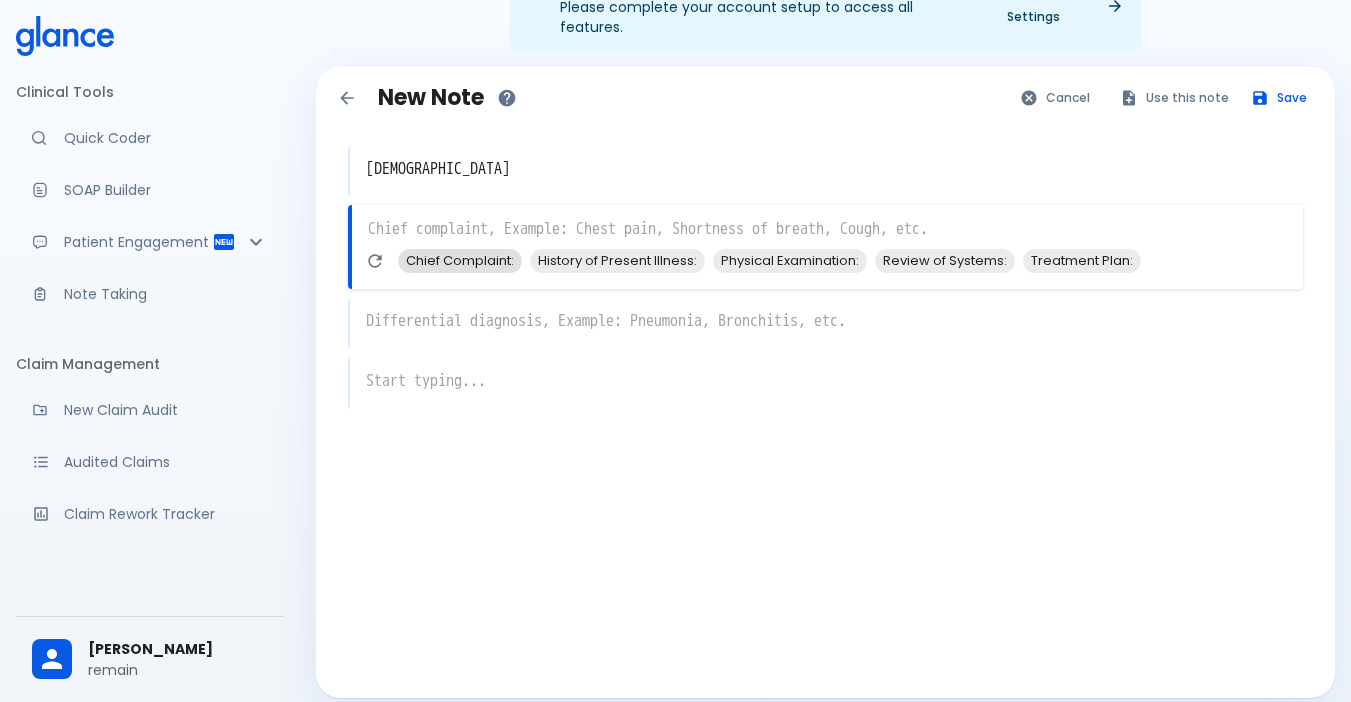 click on "Chief Complaint:" at bounding box center (460, 260) 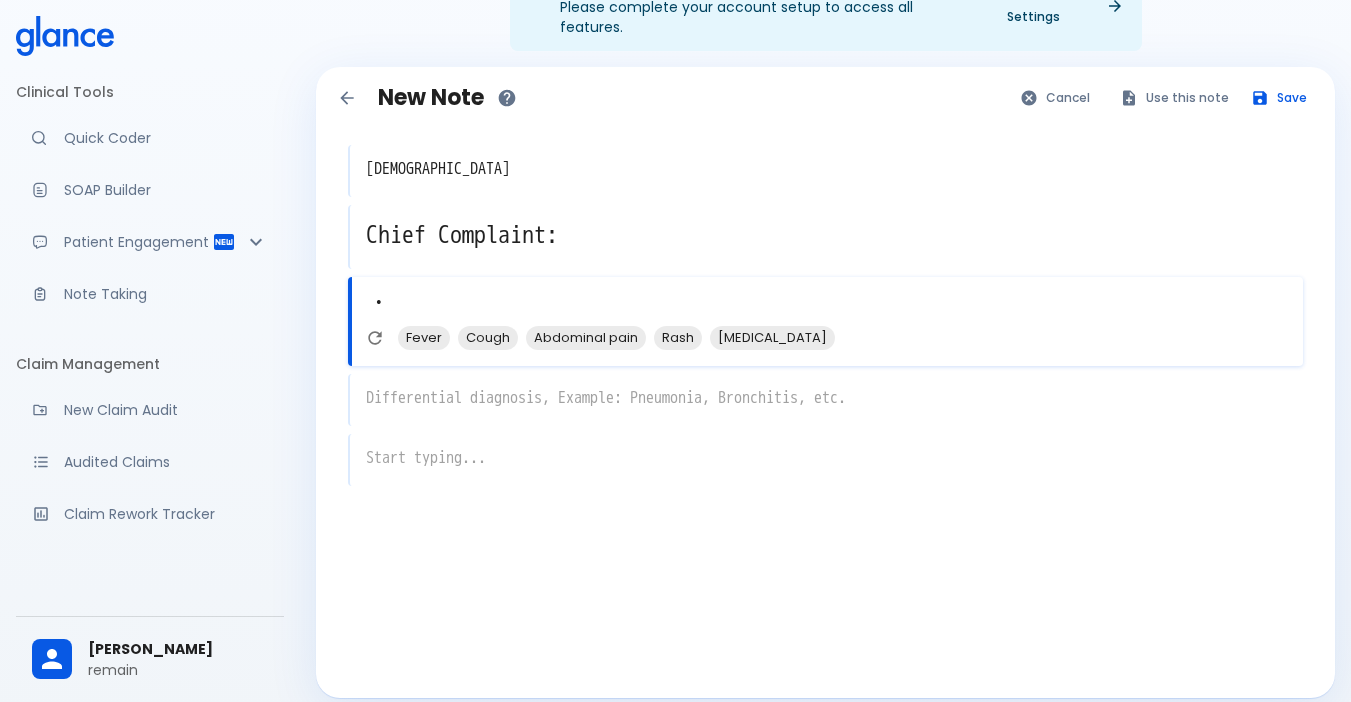 click on "Fever" at bounding box center [424, 337] 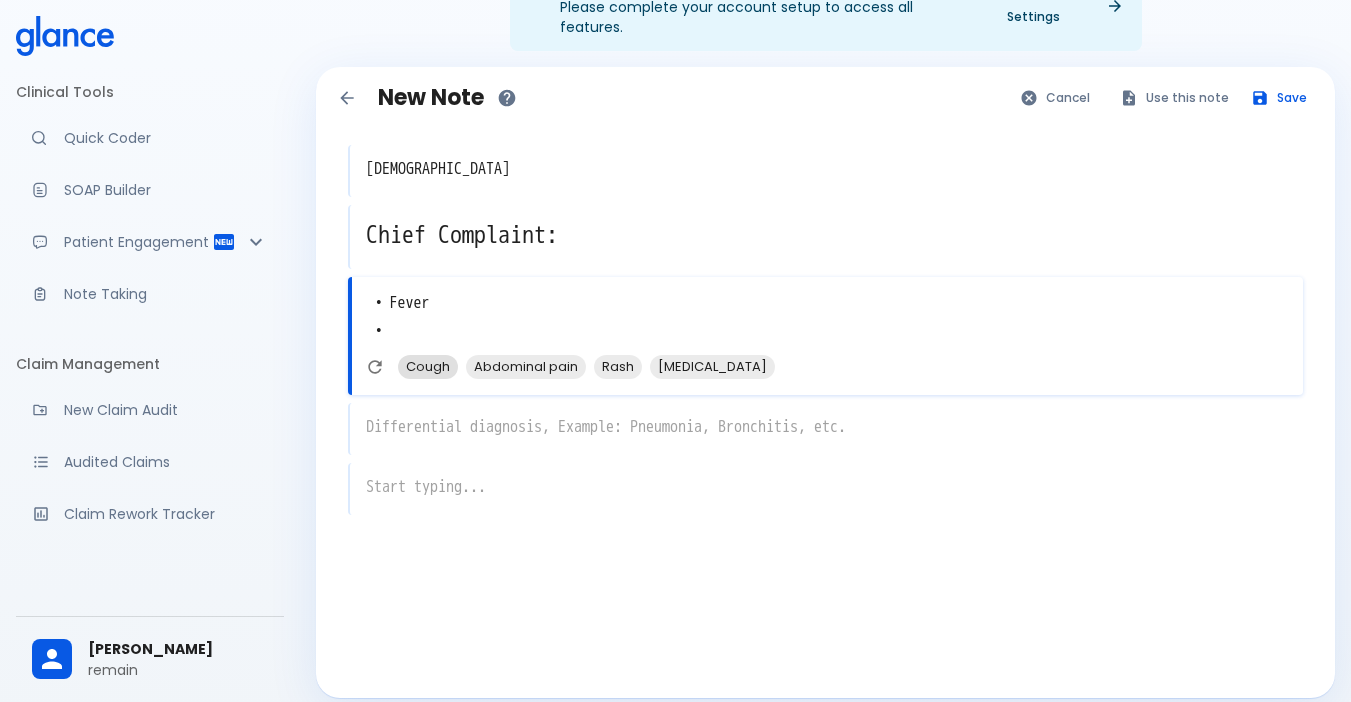 click on "Cough" at bounding box center (428, 366) 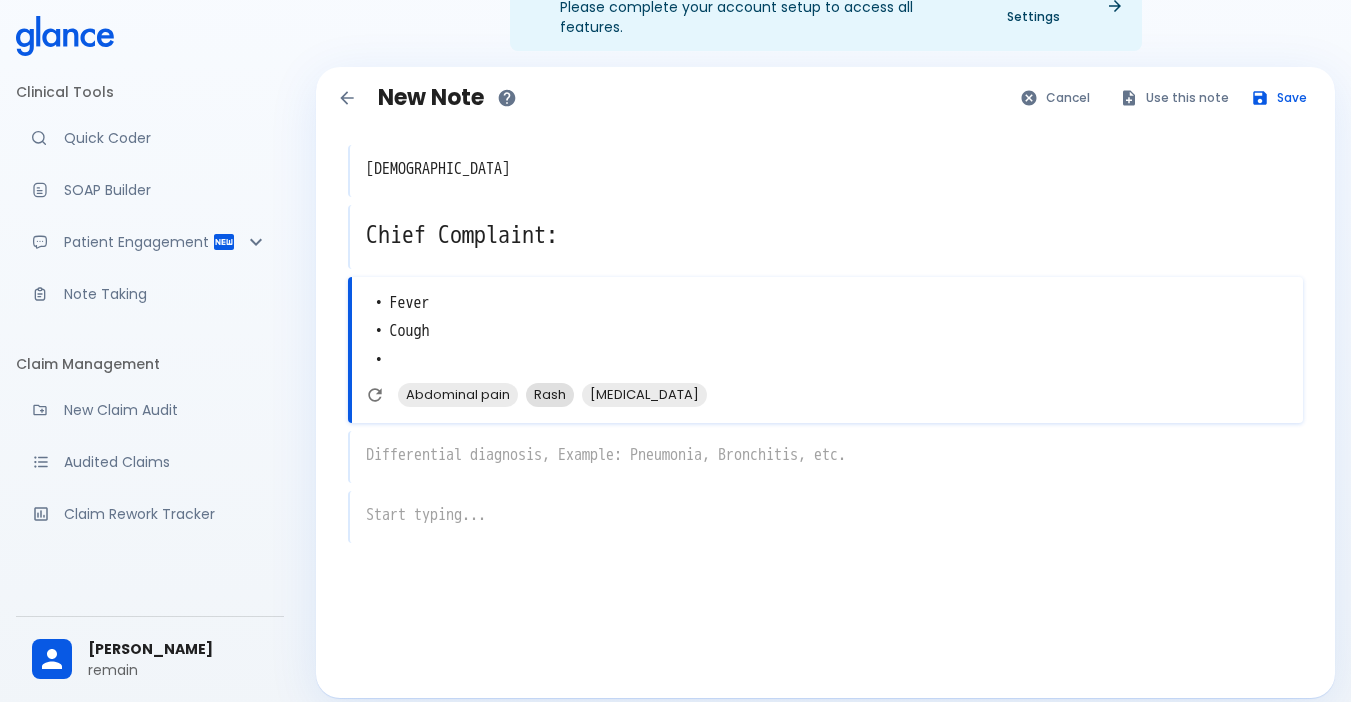 click on "Rash" at bounding box center [550, 394] 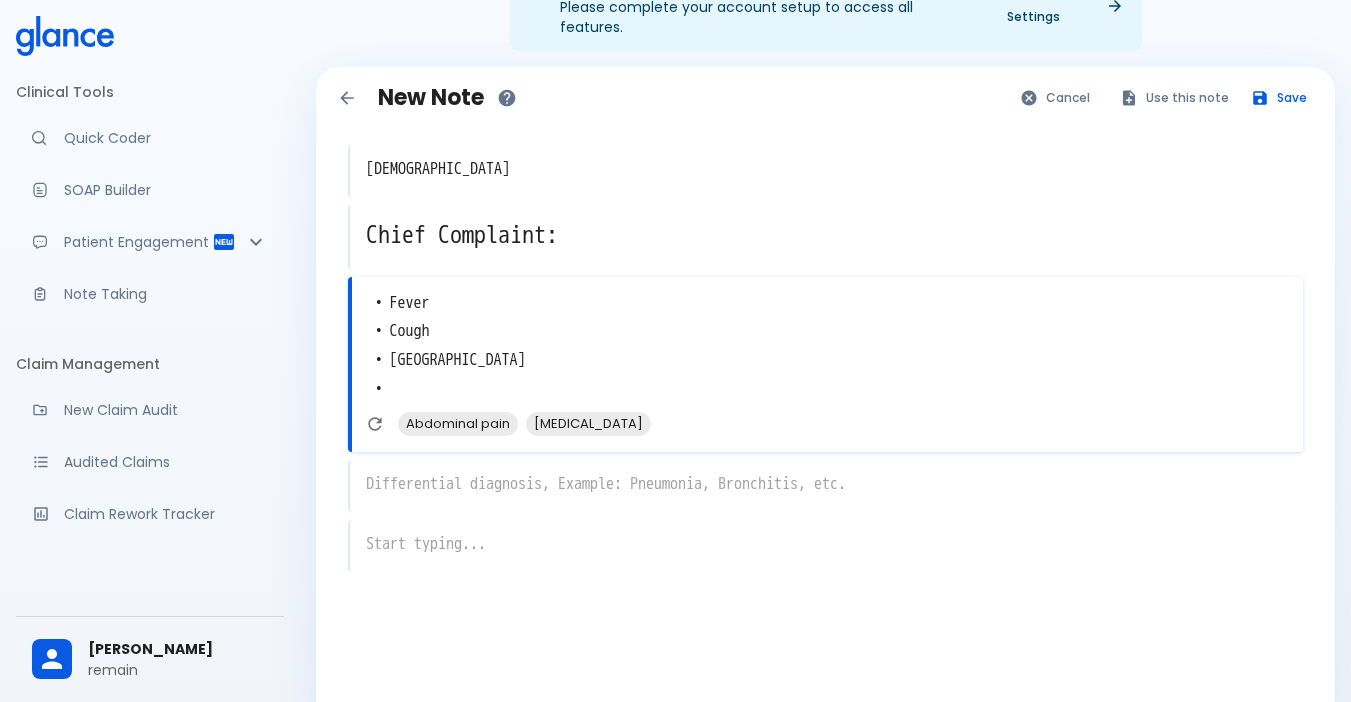 scroll, scrollTop: 92, scrollLeft: 0, axis: vertical 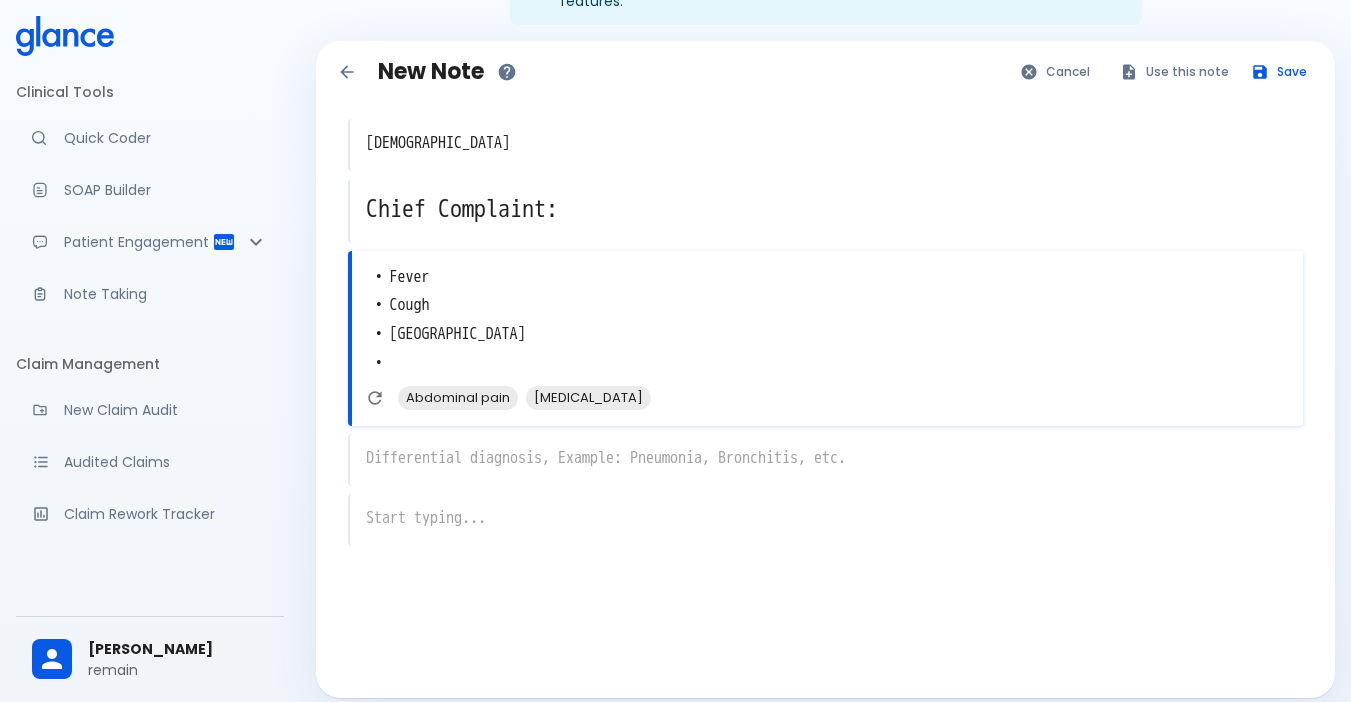 click on "x" at bounding box center [825, 460] 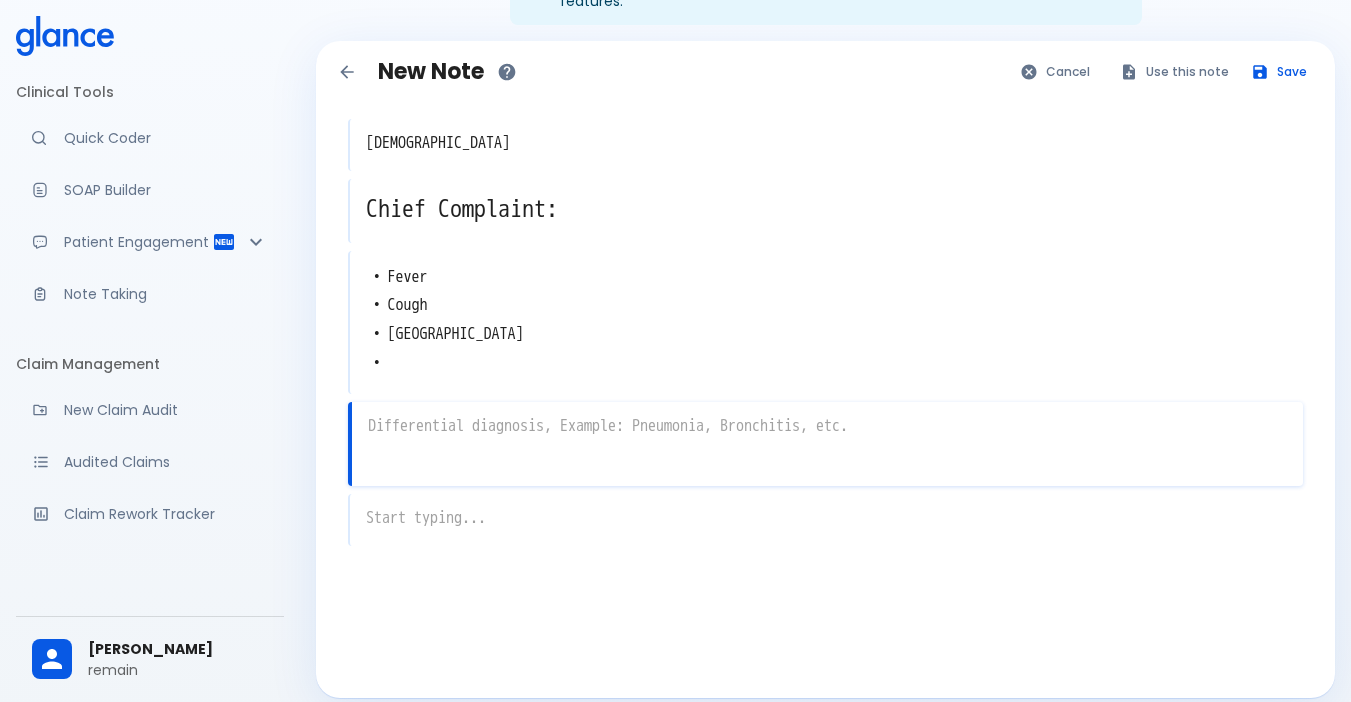 click at bounding box center [827, 426] 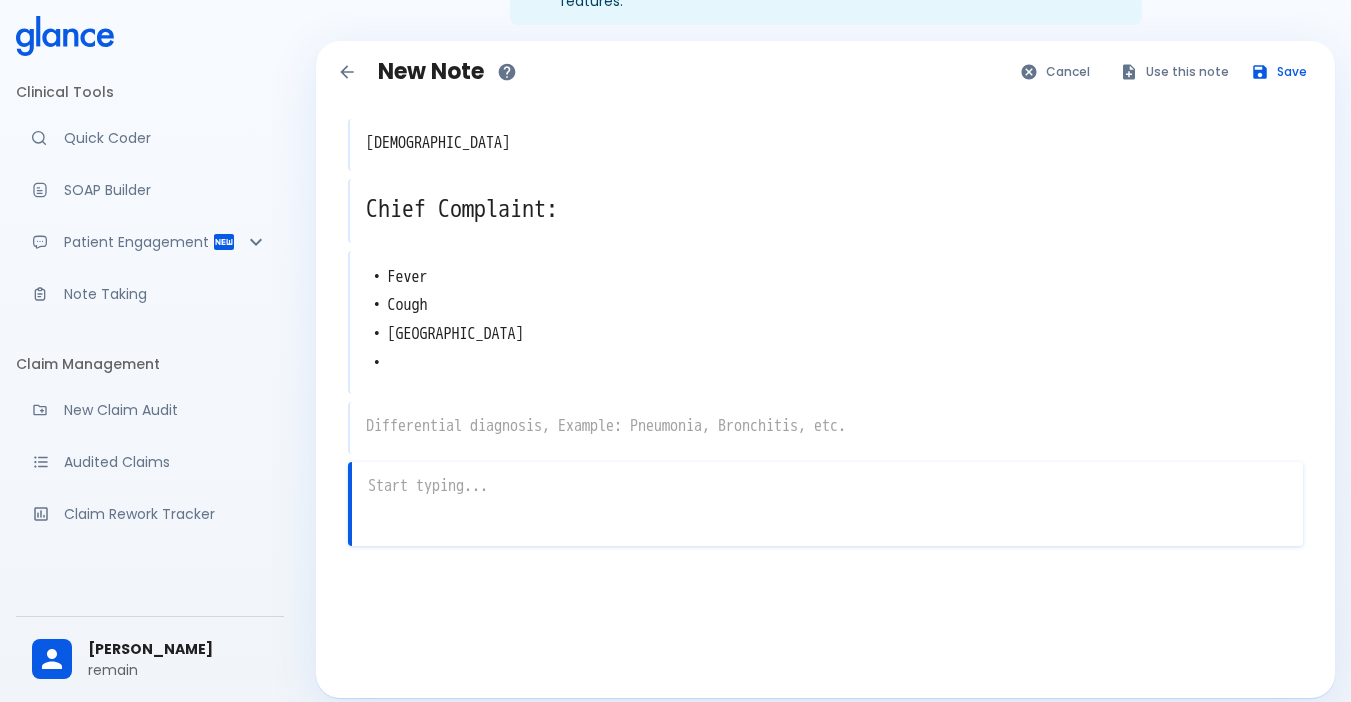 drag, startPoint x: 466, startPoint y: 516, endPoint x: 452, endPoint y: 507, distance: 16.643316 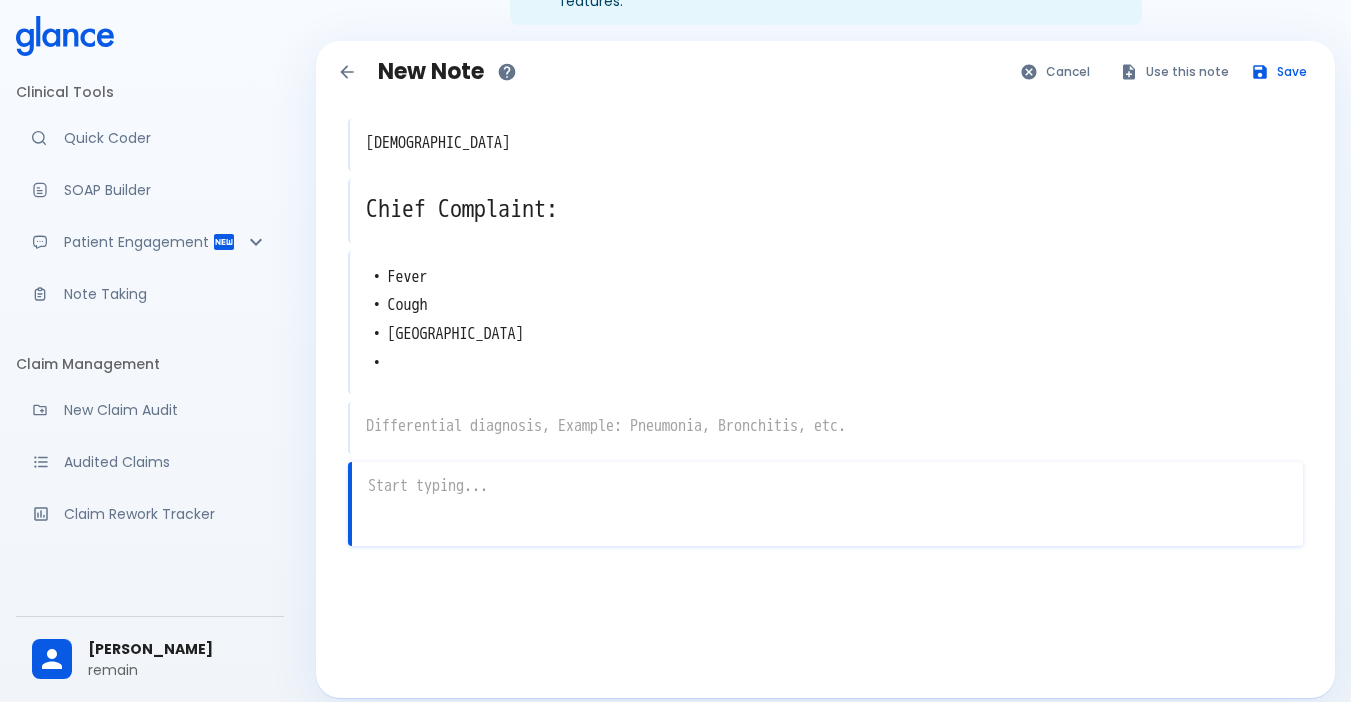 click on "x" at bounding box center [825, 504] 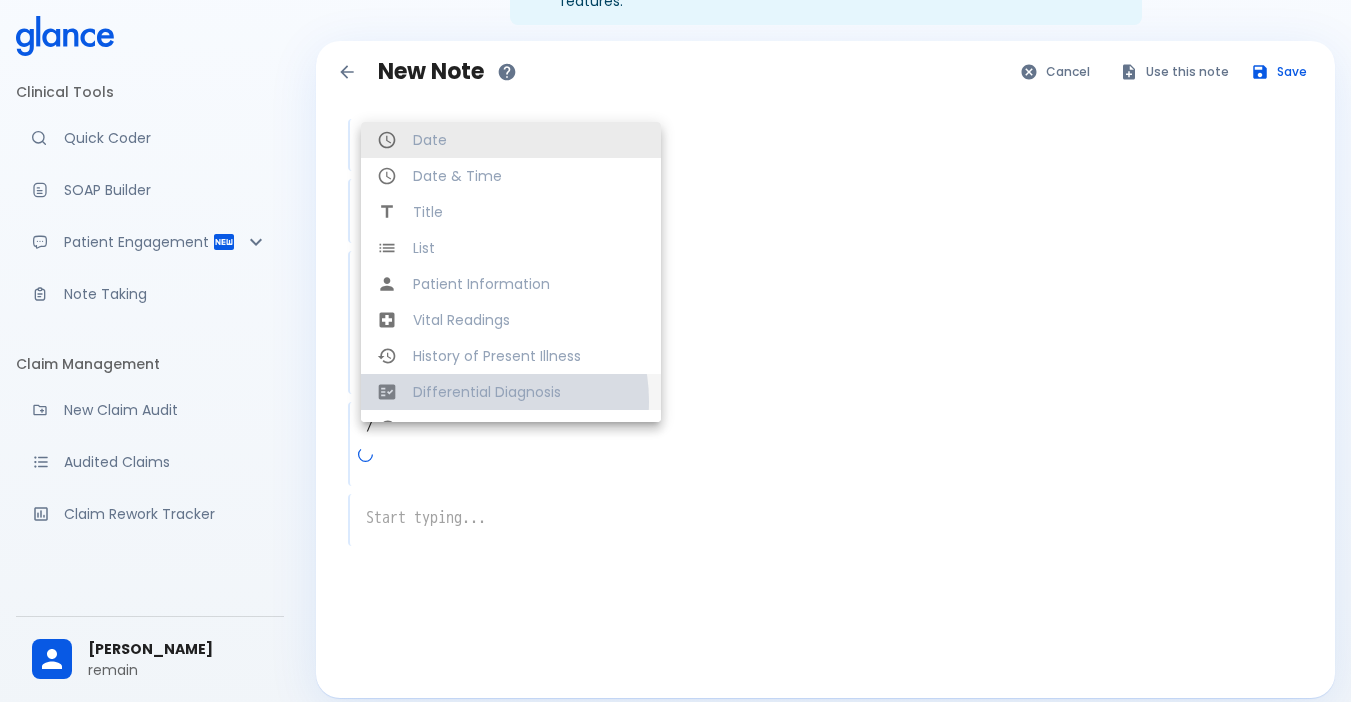 click on "Differential Diagnosis" at bounding box center (529, 392) 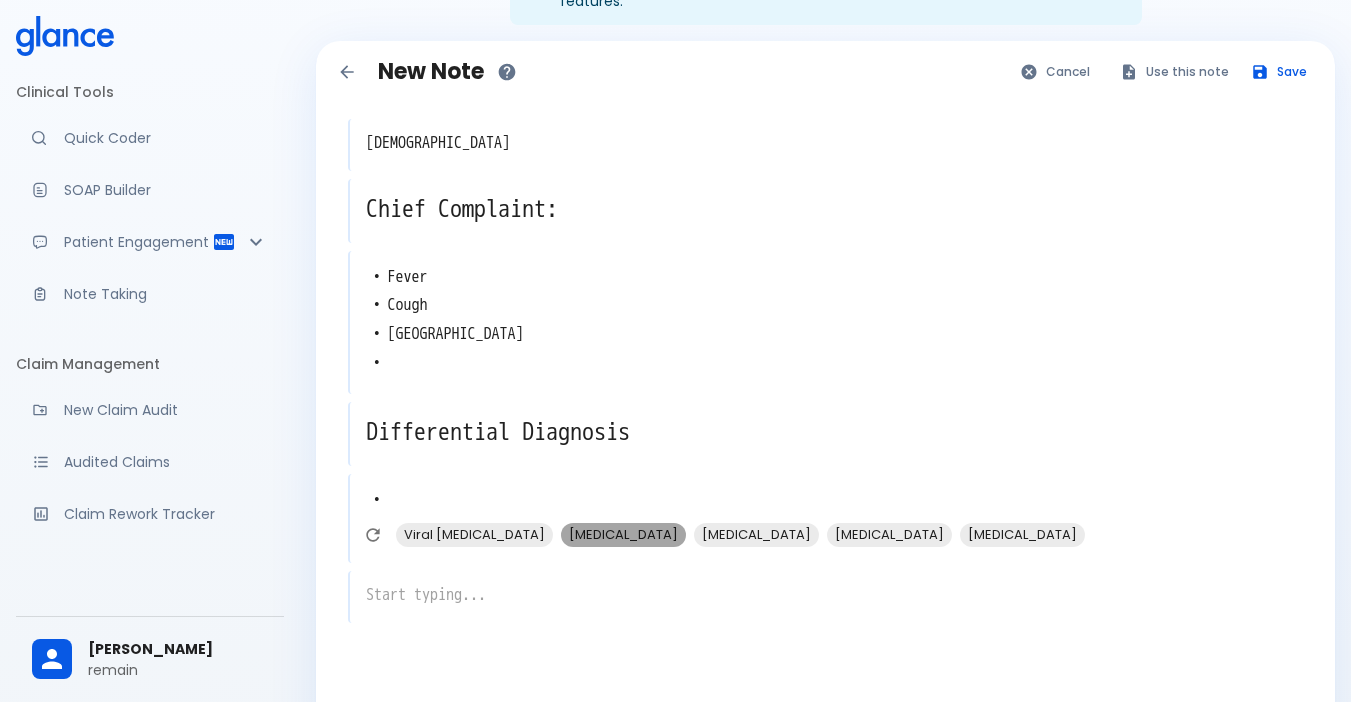 click on "[MEDICAL_DATA]" at bounding box center [623, 534] 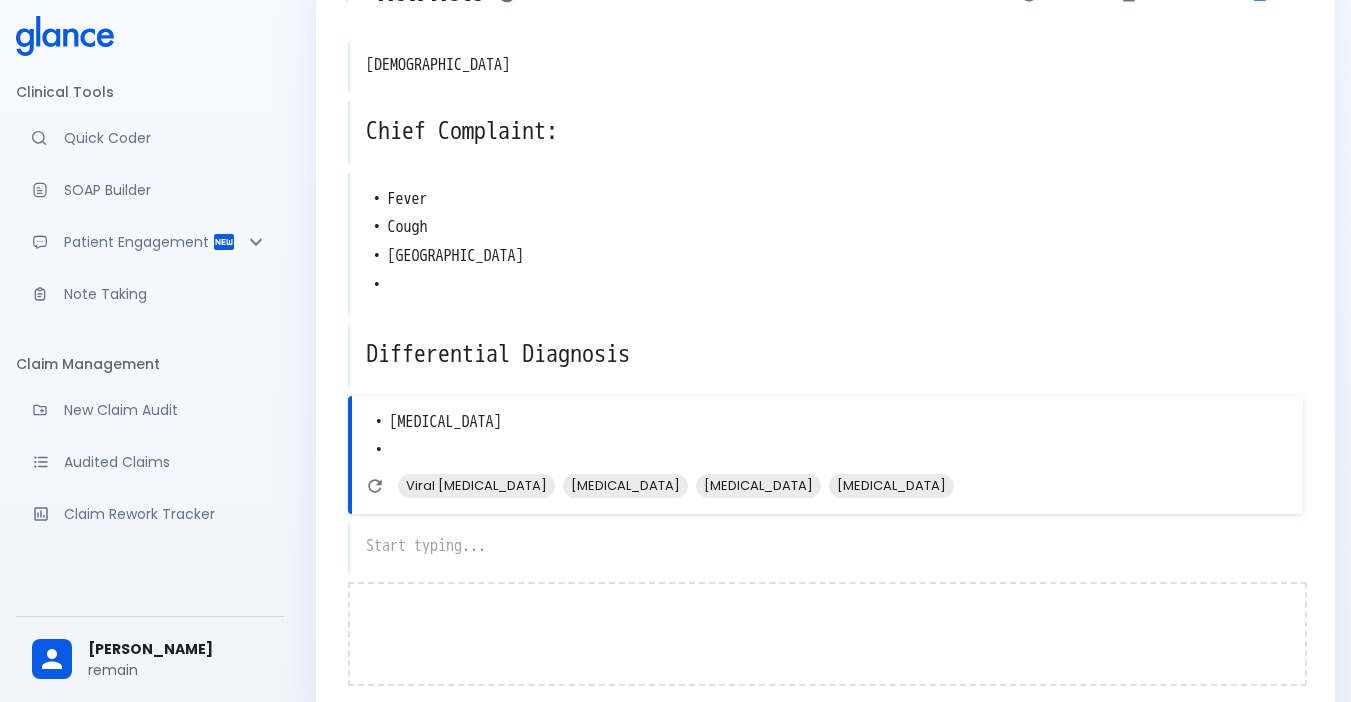 scroll, scrollTop: 192, scrollLeft: 0, axis: vertical 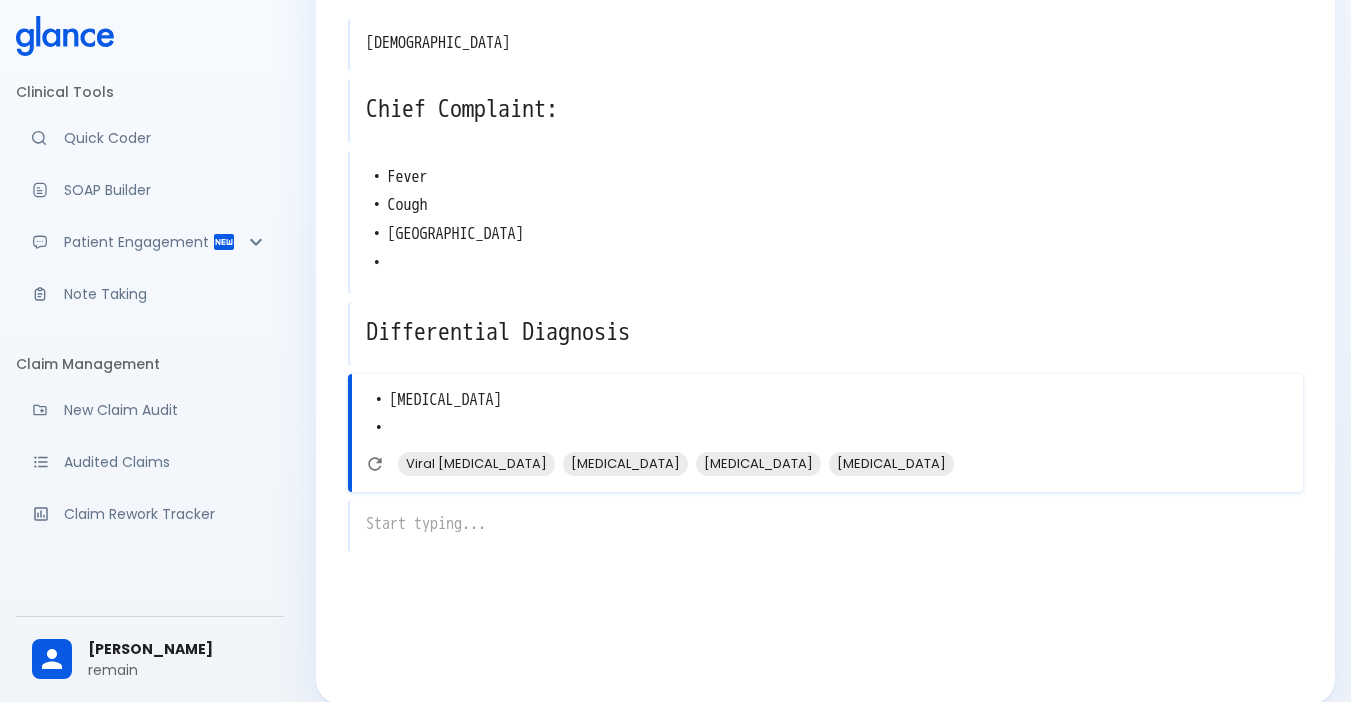 click on "x" at bounding box center (825, 526) 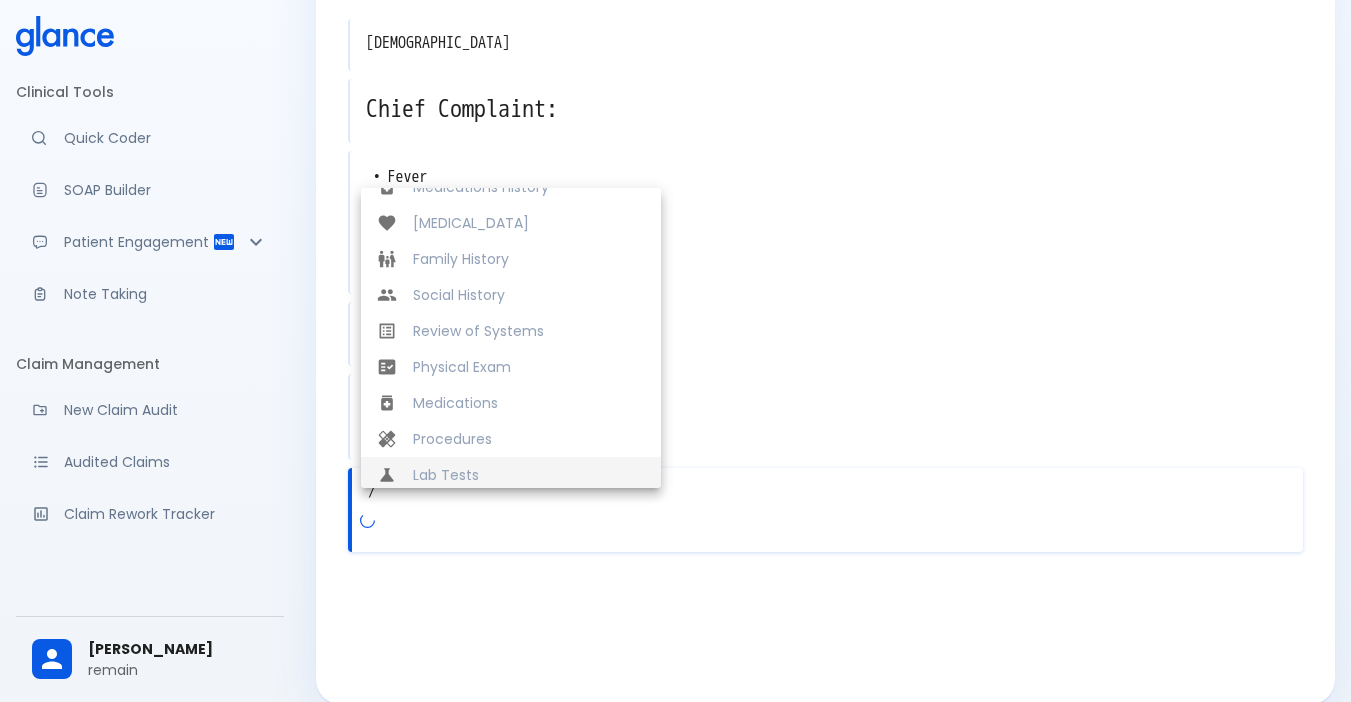 scroll, scrollTop: 420, scrollLeft: 0, axis: vertical 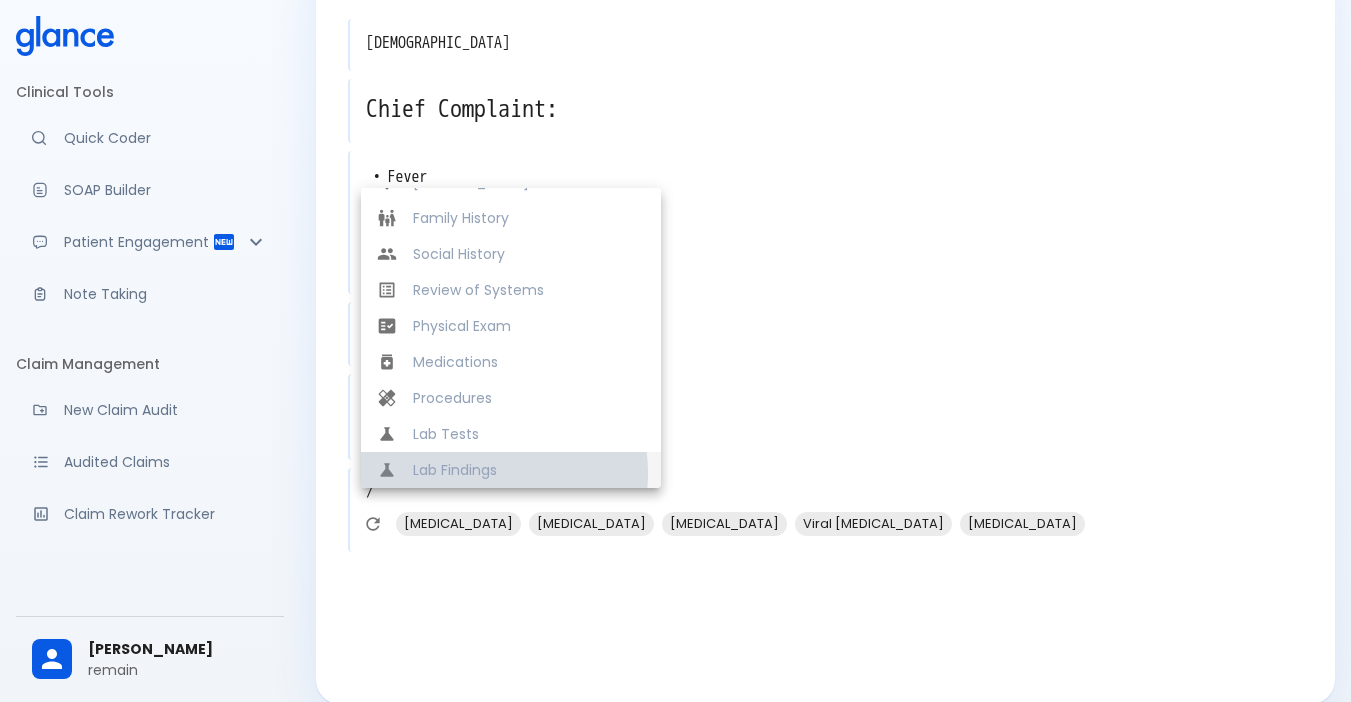 click on "Lab Findings" at bounding box center (529, 470) 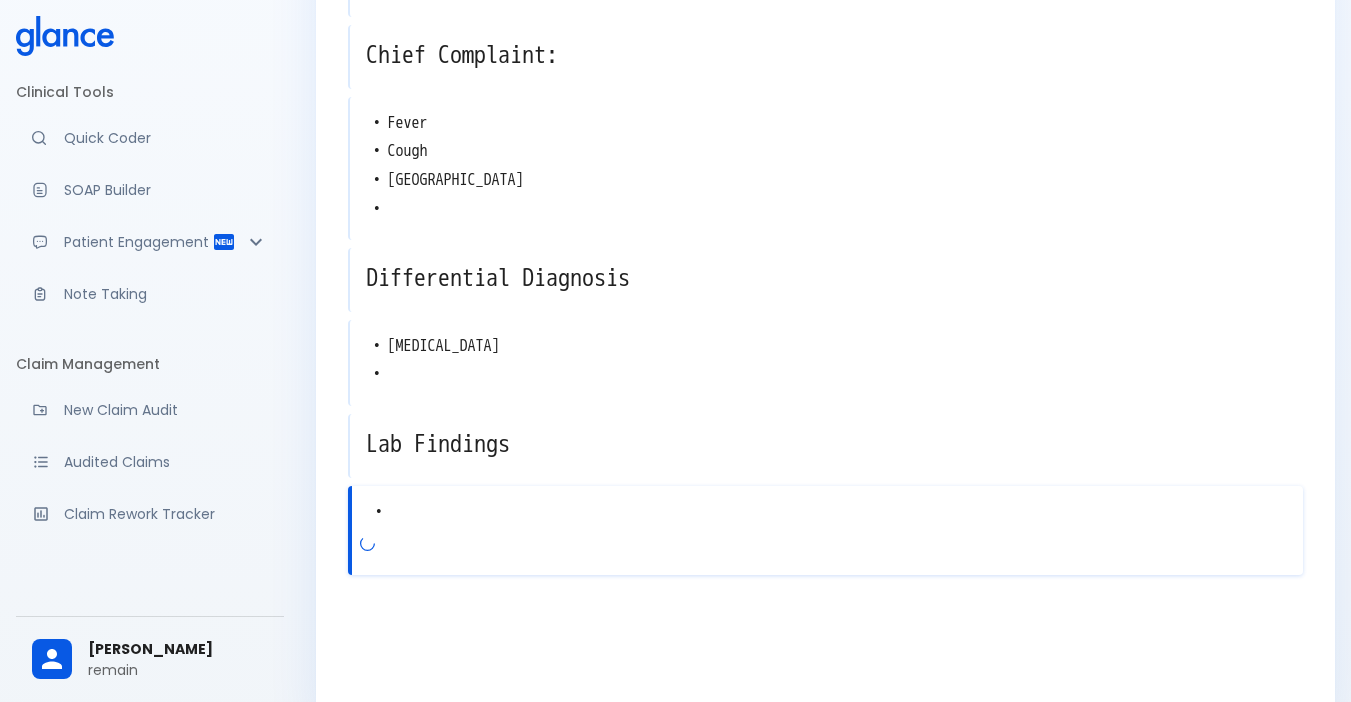 scroll, scrollTop: 275, scrollLeft: 0, axis: vertical 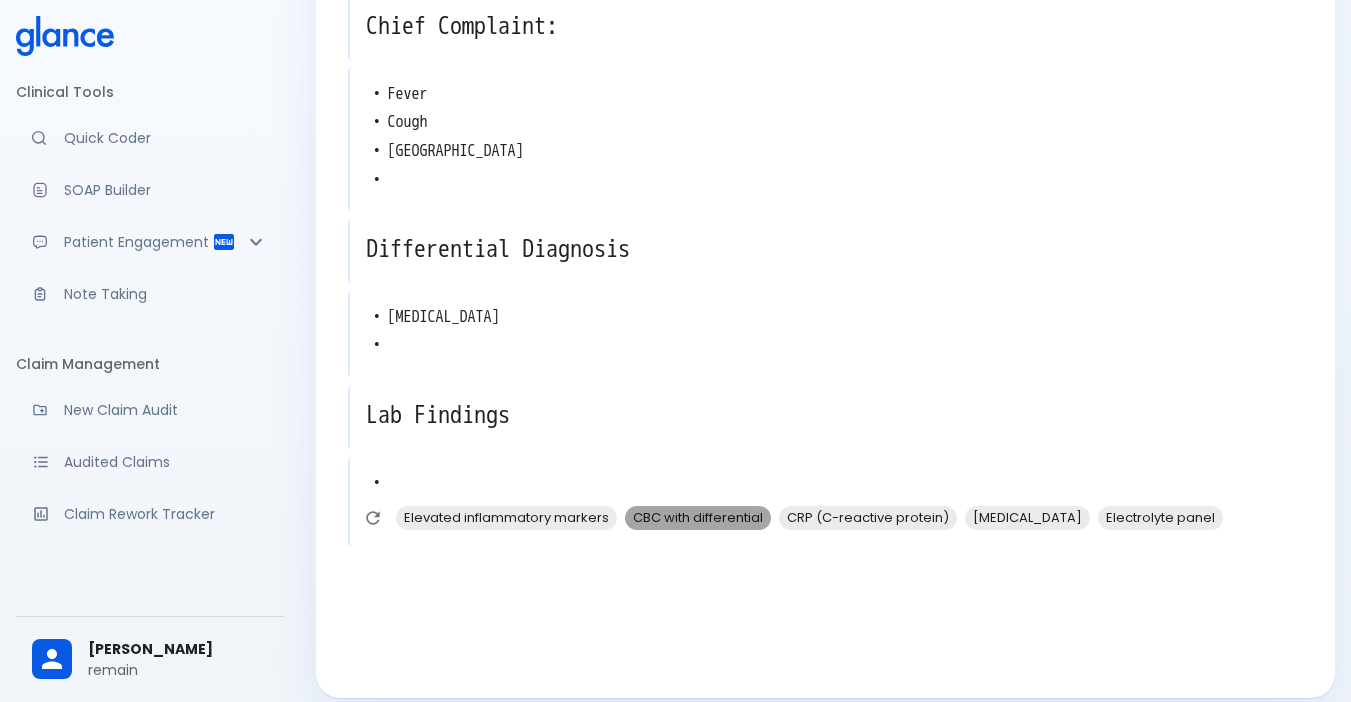 click on "CBC with differential" at bounding box center [698, 517] 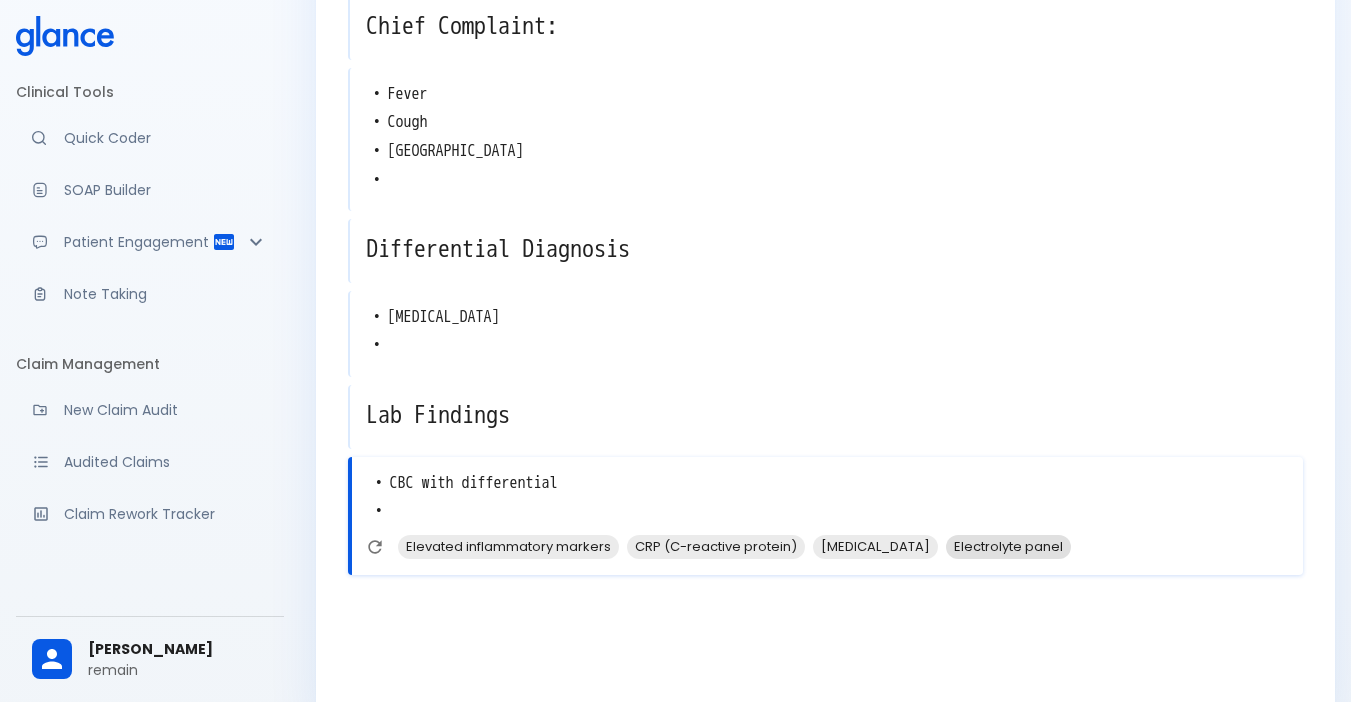 click on "Electrolyte panel" at bounding box center [1008, 546] 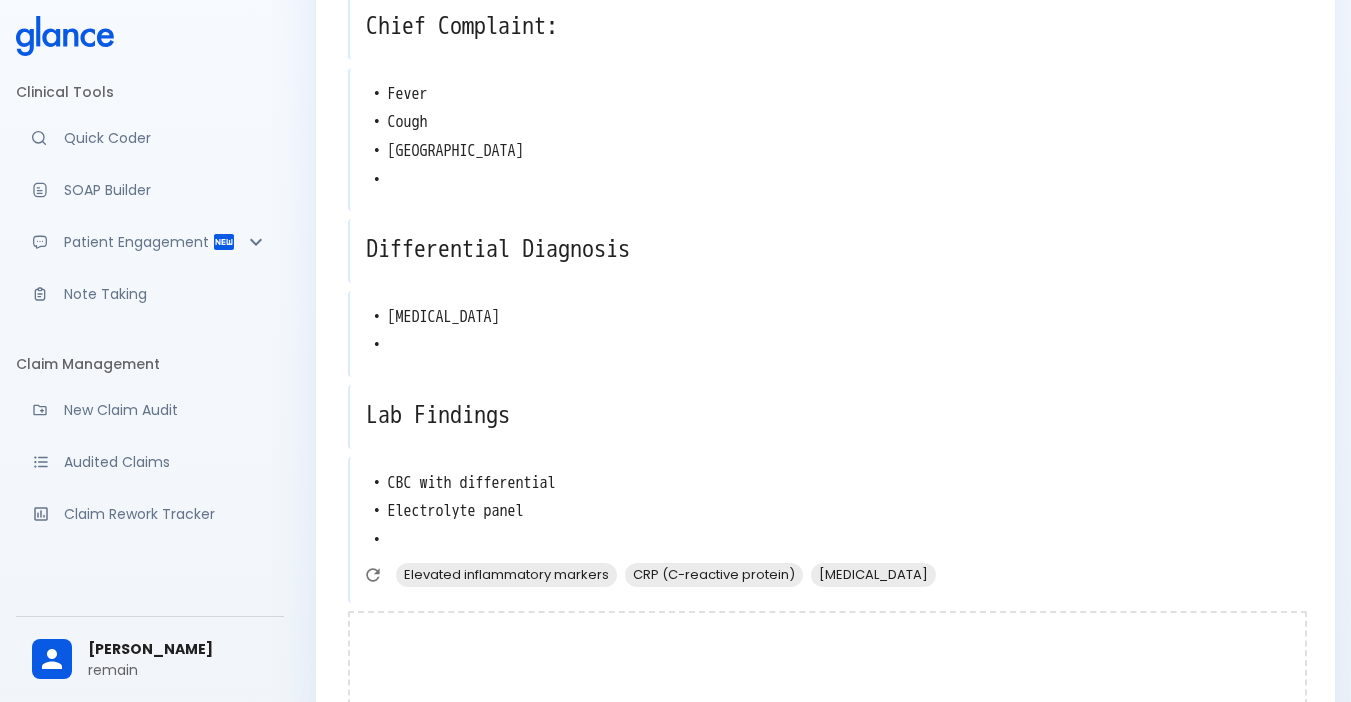 click at bounding box center (827, 663) 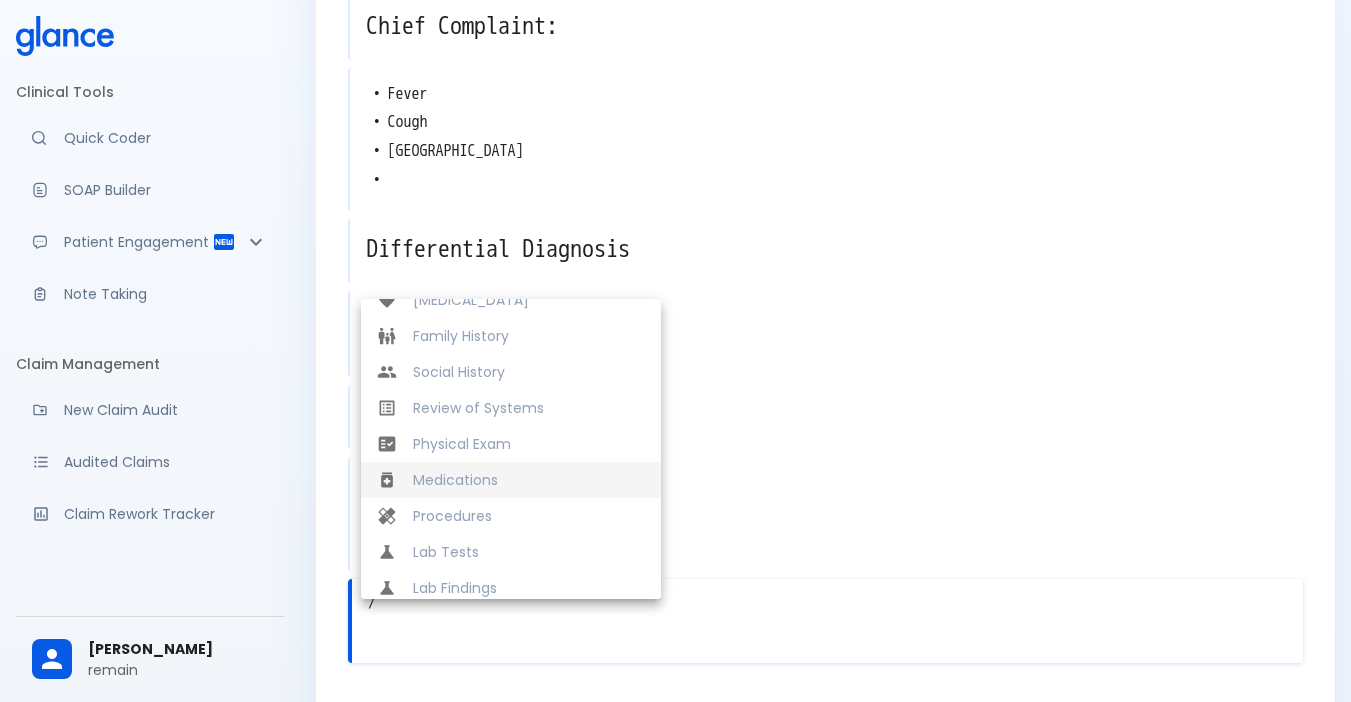 scroll, scrollTop: 420, scrollLeft: 0, axis: vertical 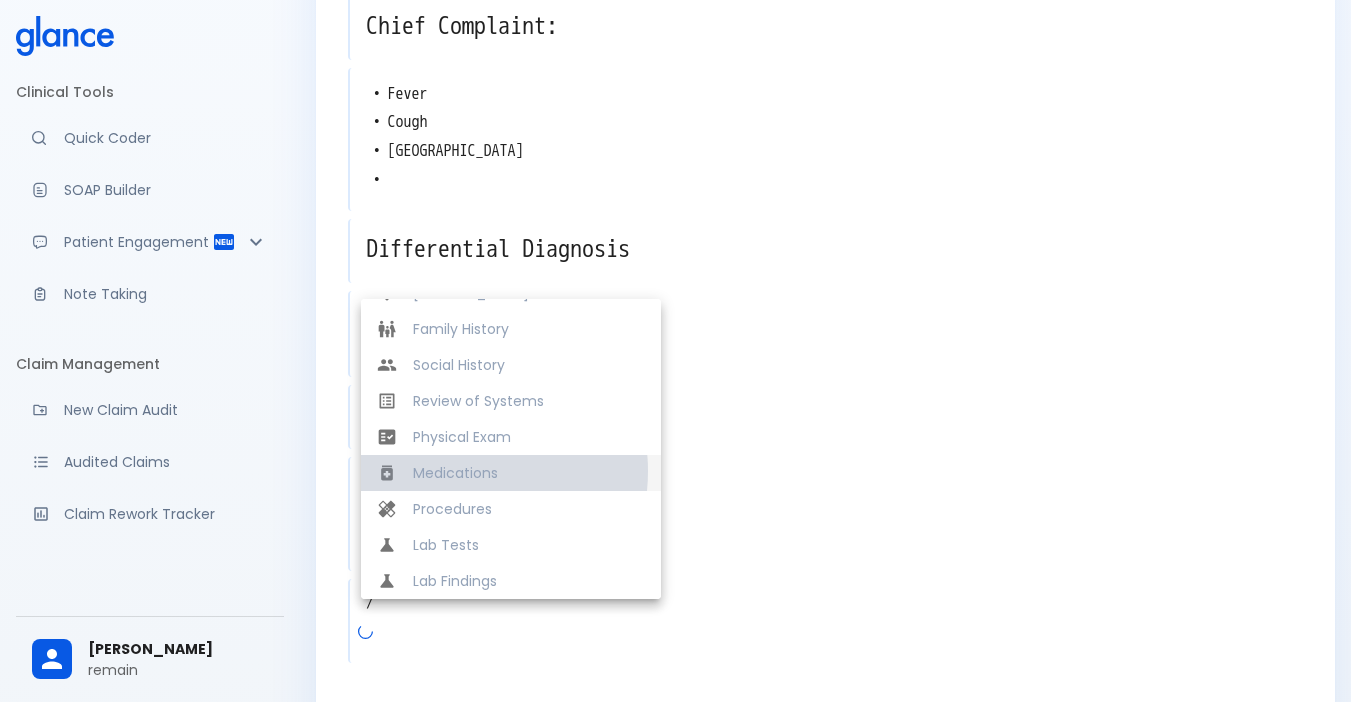 click on "Medications" at bounding box center [529, 473] 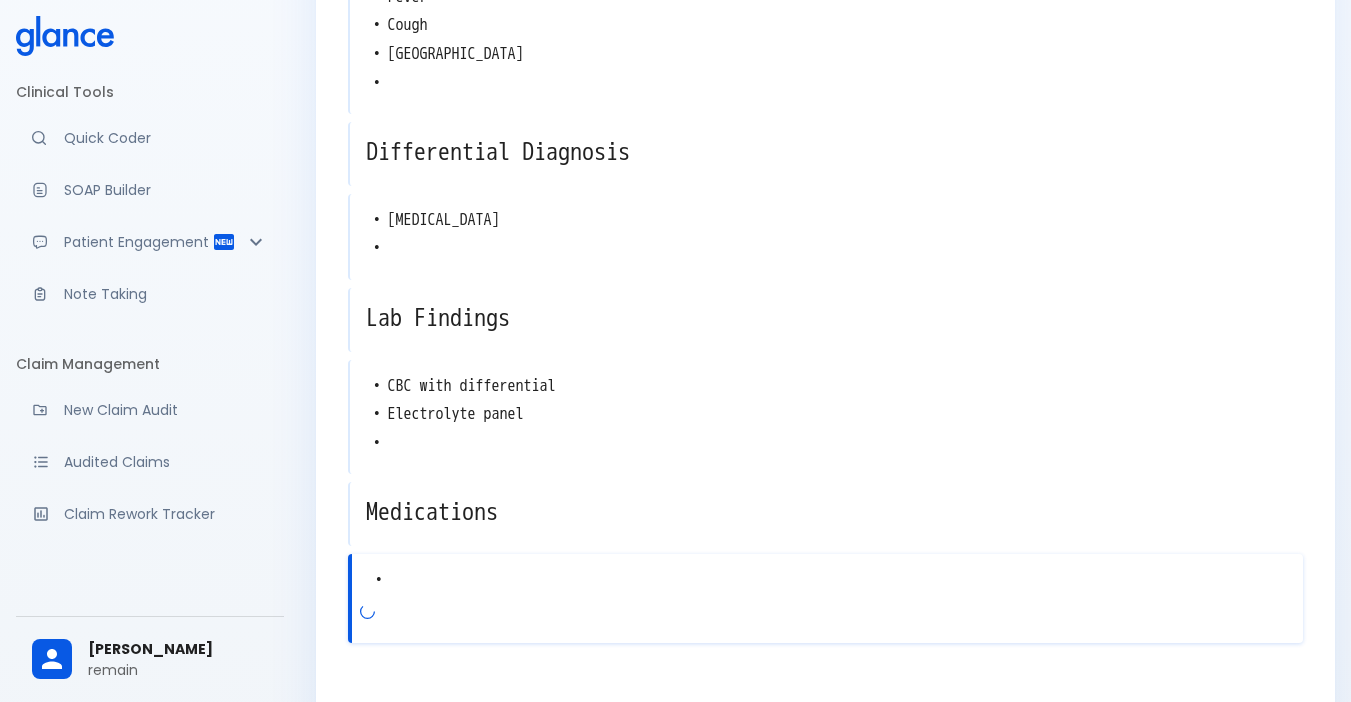 scroll, scrollTop: 469, scrollLeft: 0, axis: vertical 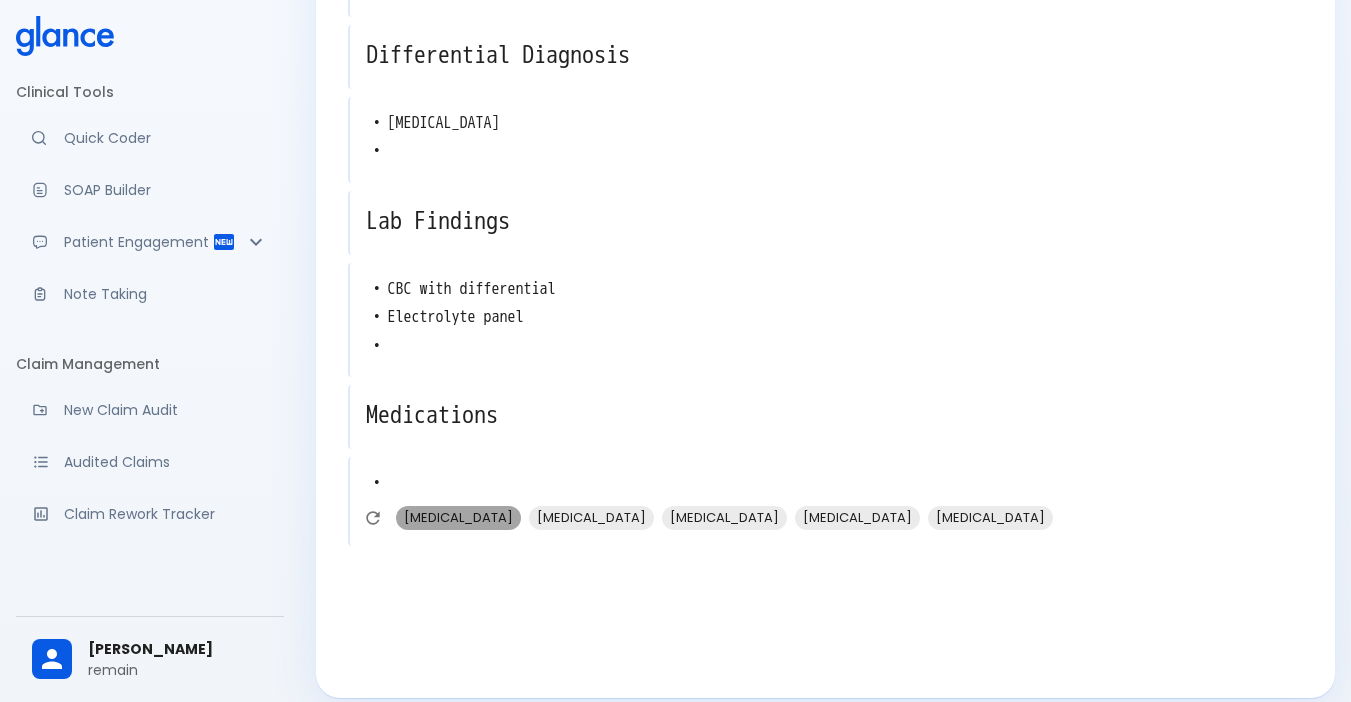 click on "[MEDICAL_DATA]" at bounding box center [458, 517] 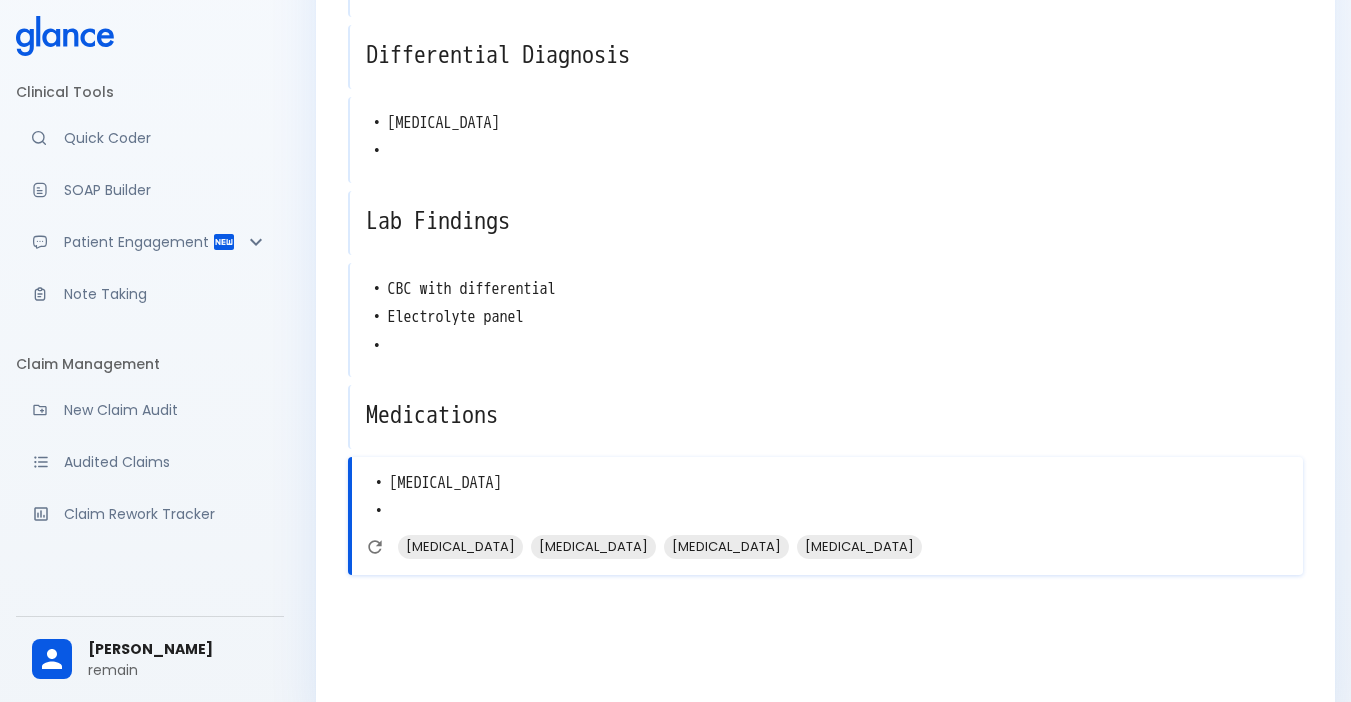 click on "• [MEDICAL_DATA]
•" at bounding box center (827, 498) 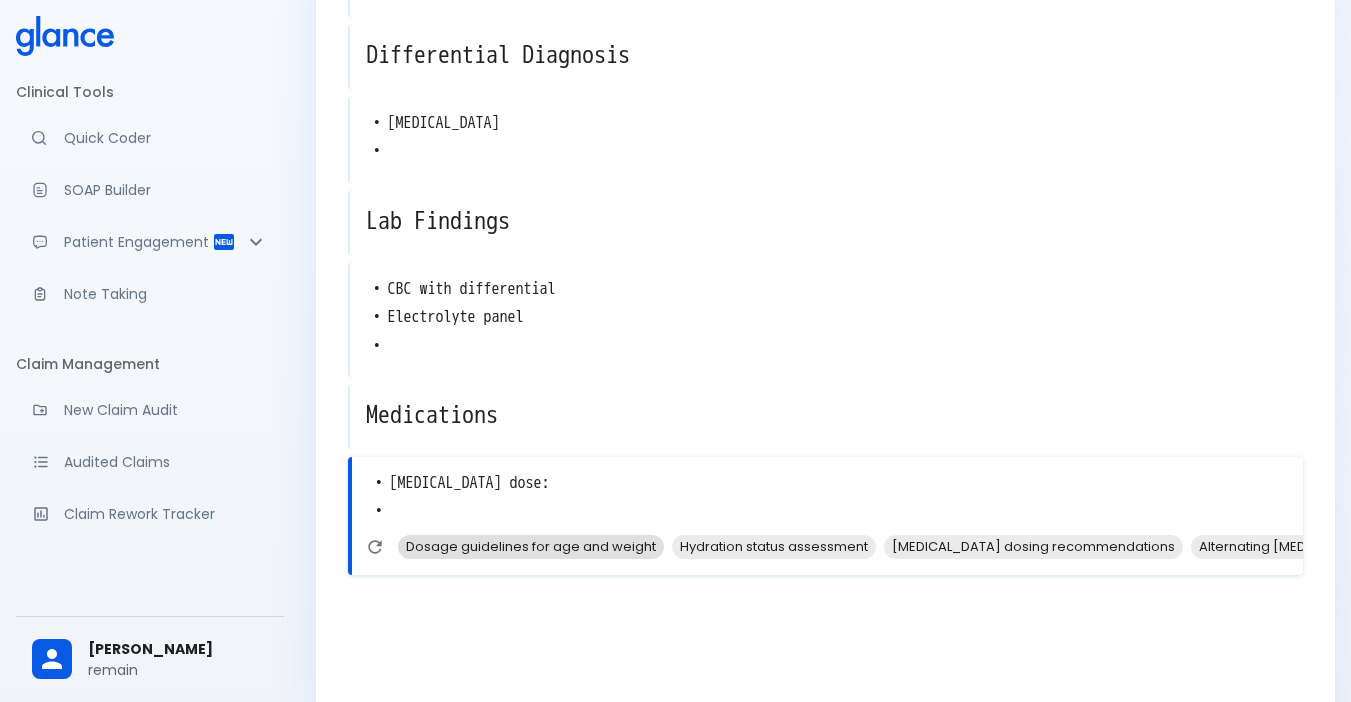 click on "Dosage guidelines for age and weight" at bounding box center [531, 546] 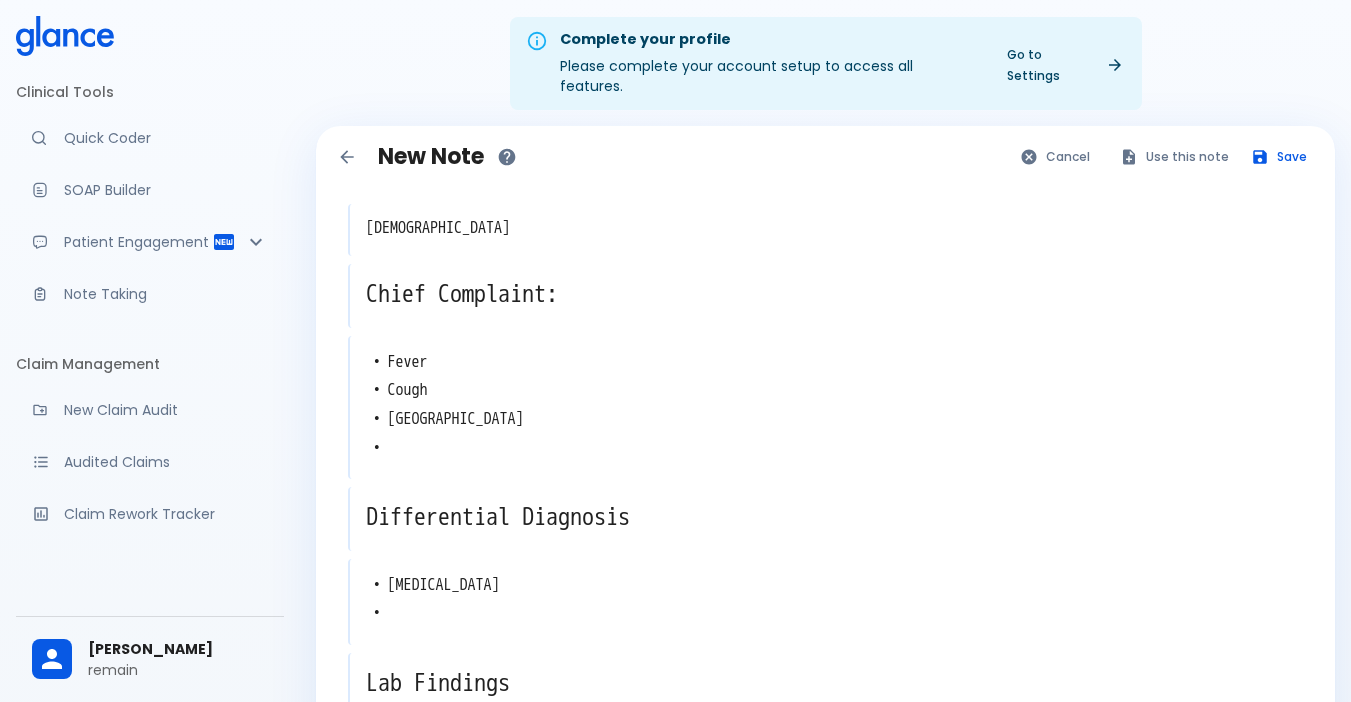 scroll, scrollTop: 0, scrollLeft: 0, axis: both 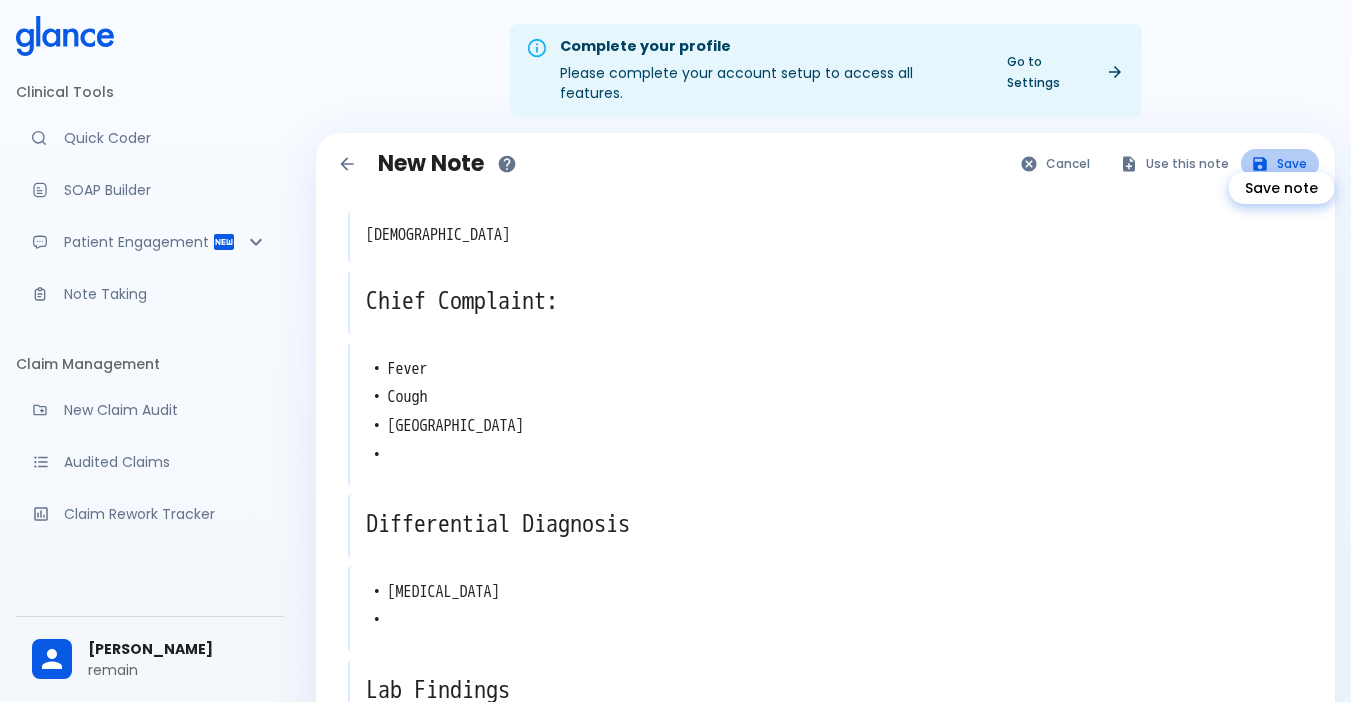 click on "Save" at bounding box center [1280, 163] 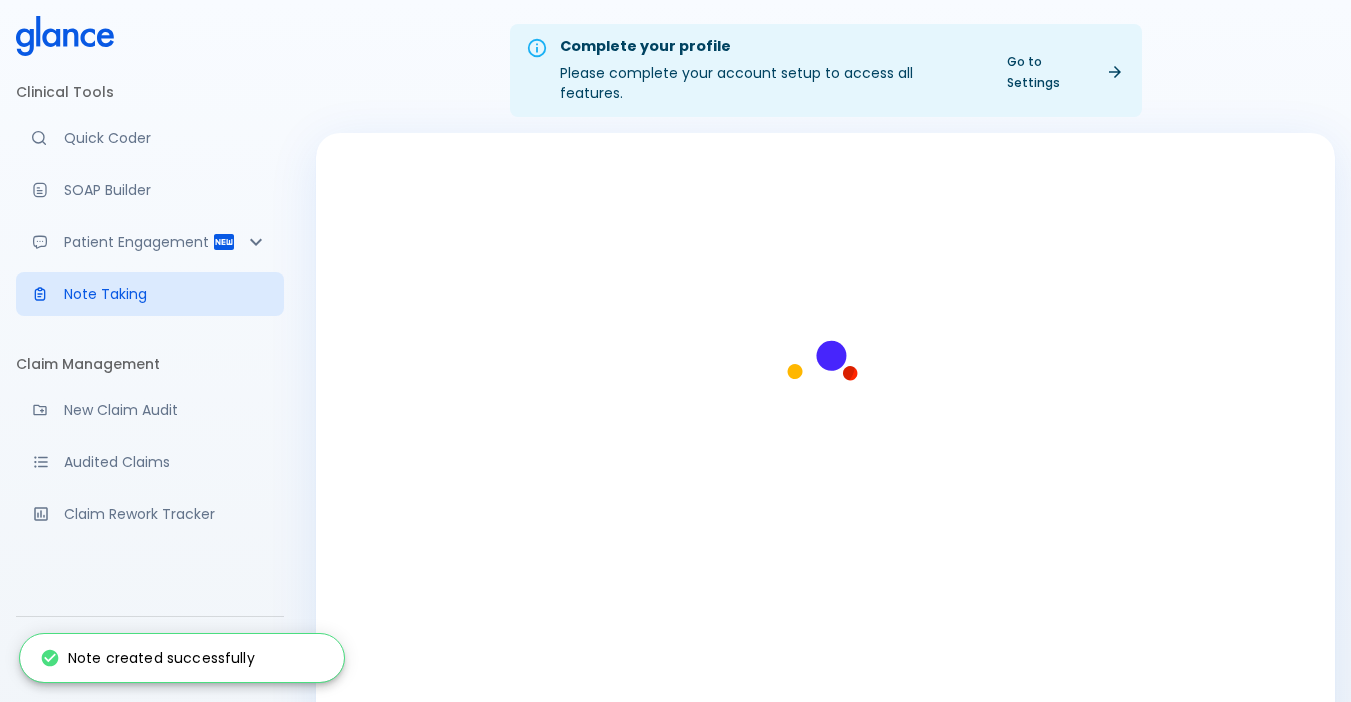 scroll, scrollTop: 498, scrollLeft: 0, axis: vertical 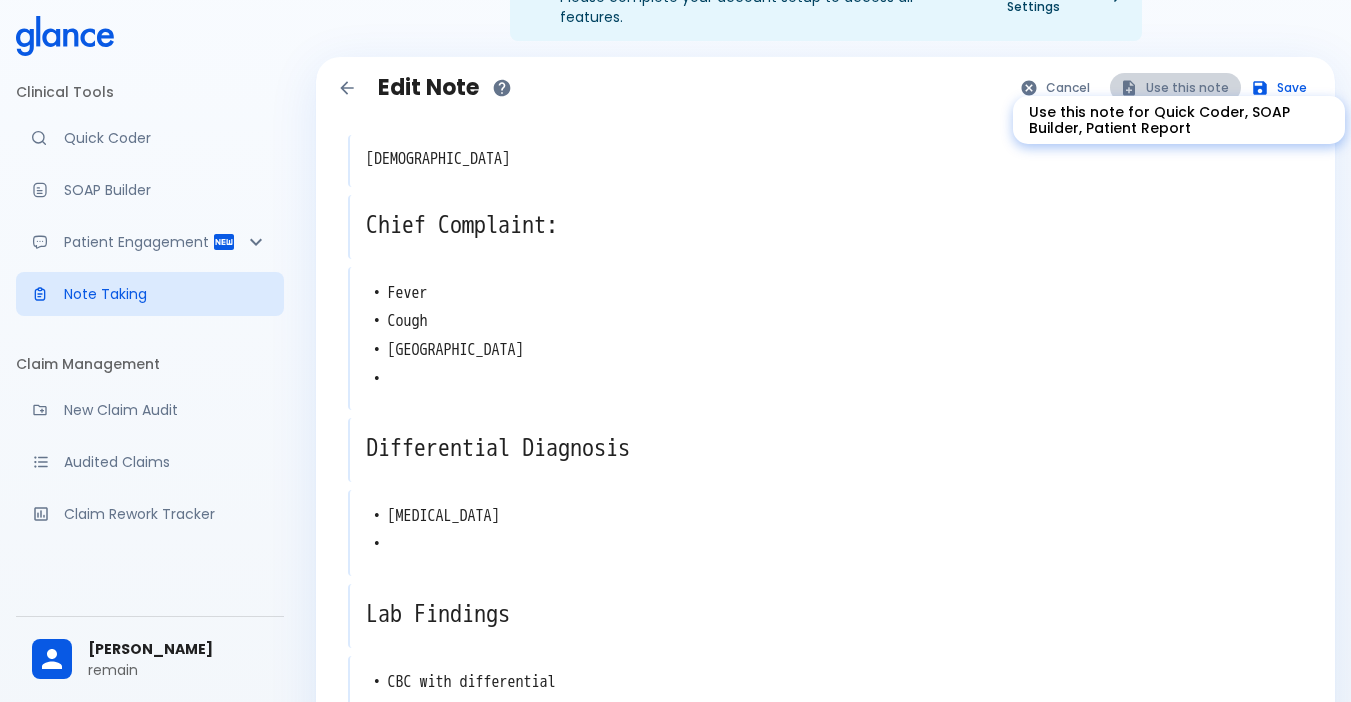 click on "Use this note" at bounding box center (1175, 87) 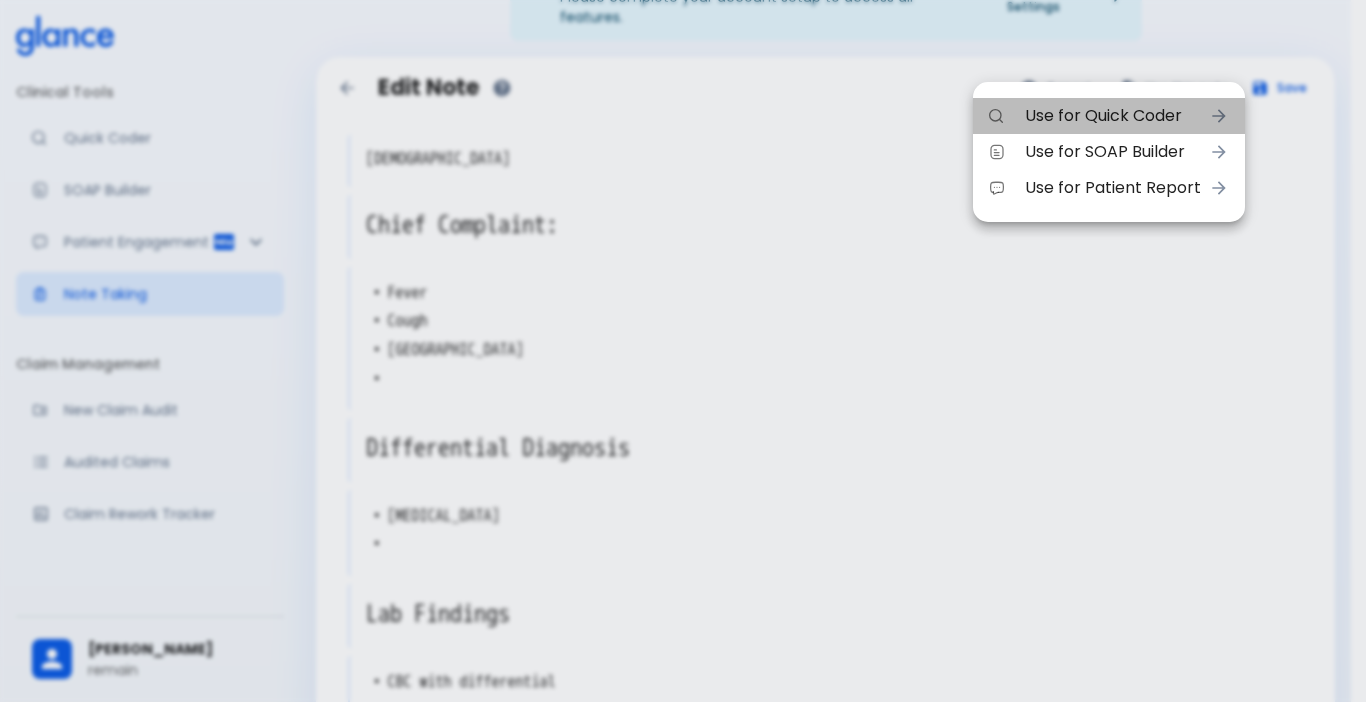click on "Use for Quick Coder" at bounding box center (1113, 116) 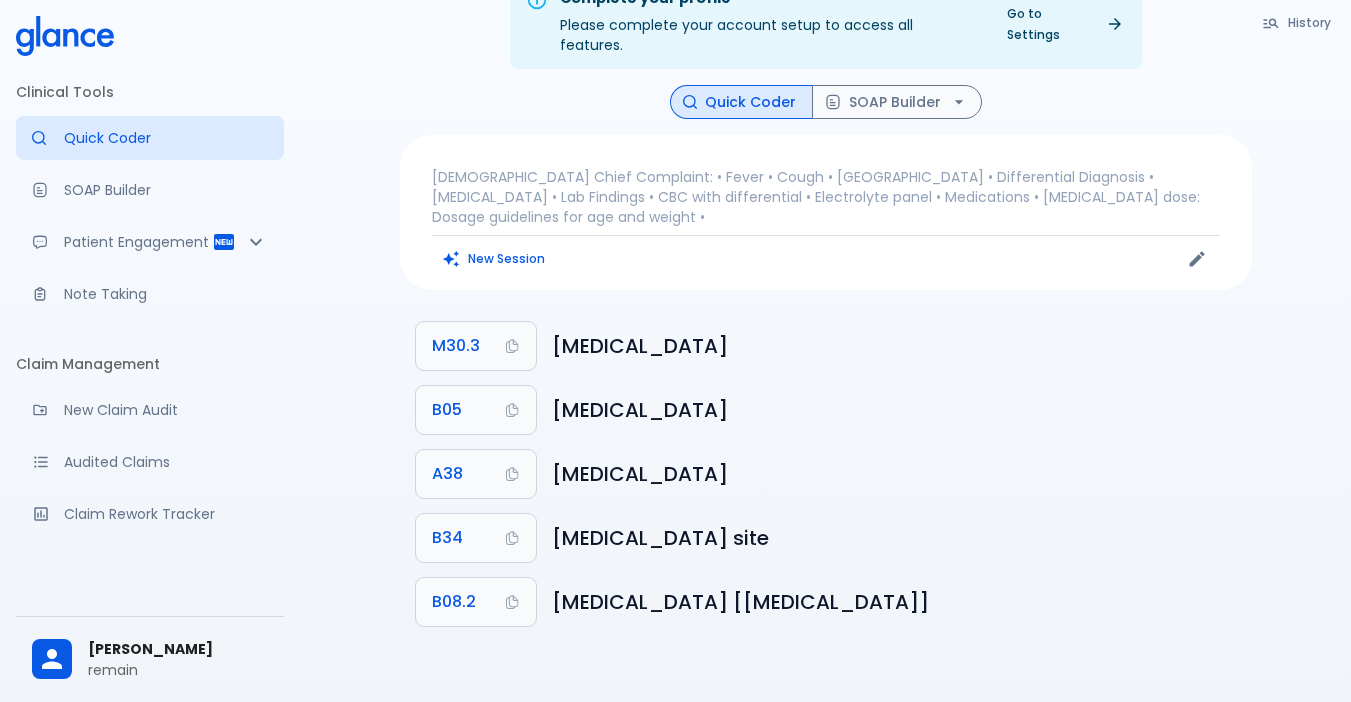 scroll, scrollTop: 48, scrollLeft: 0, axis: vertical 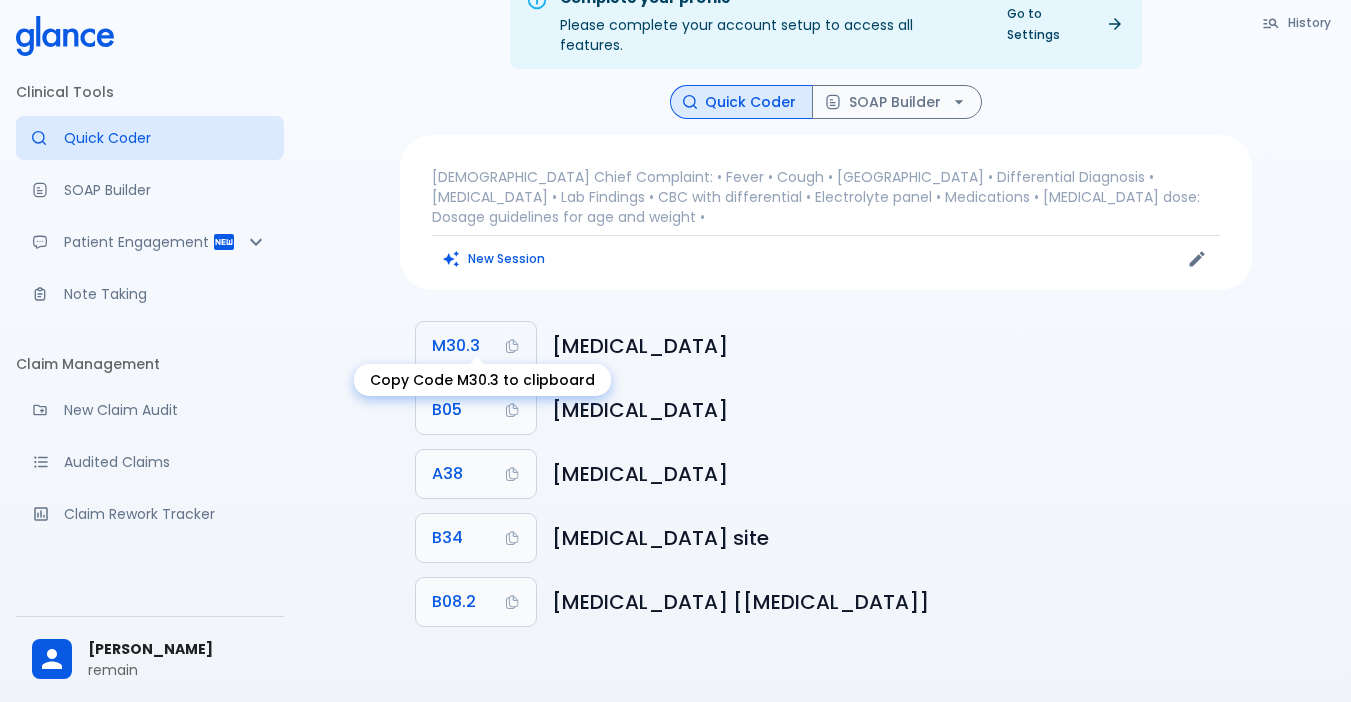 click on "M30.3" at bounding box center (456, 346) 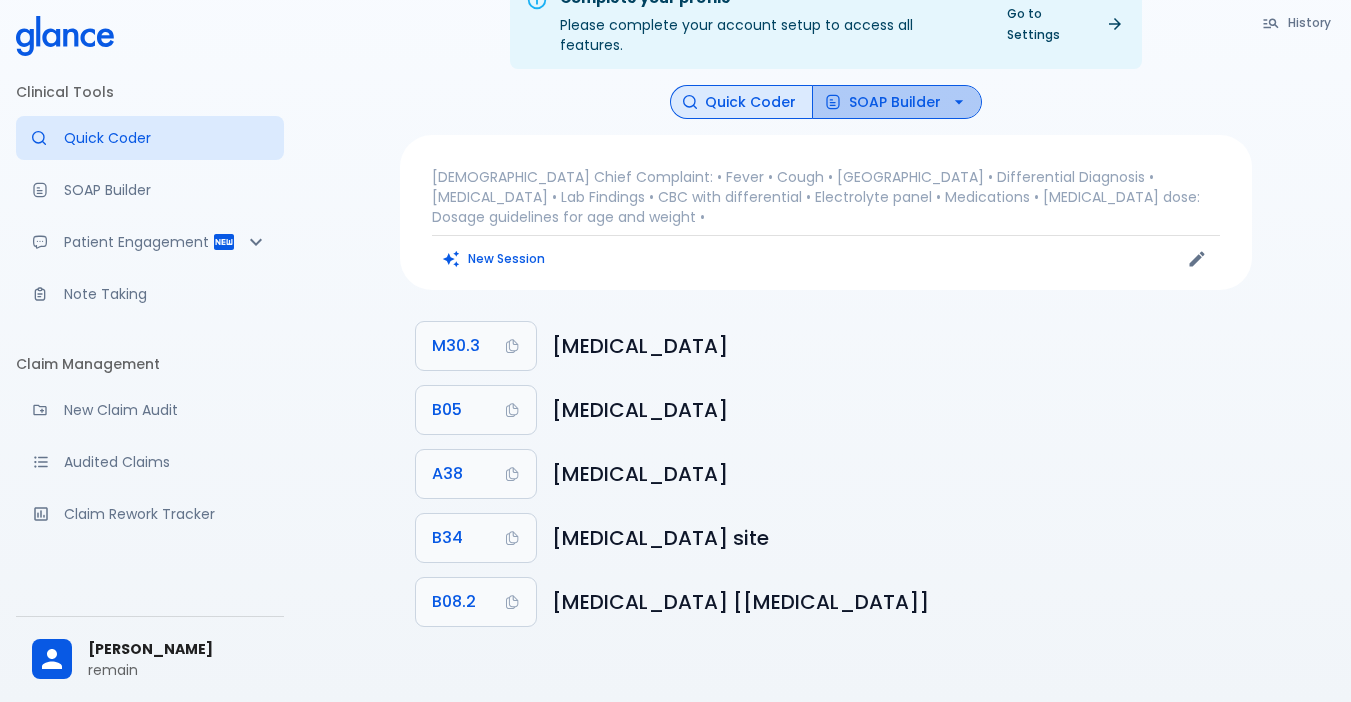 click on "SOAP Builder" at bounding box center [897, 102] 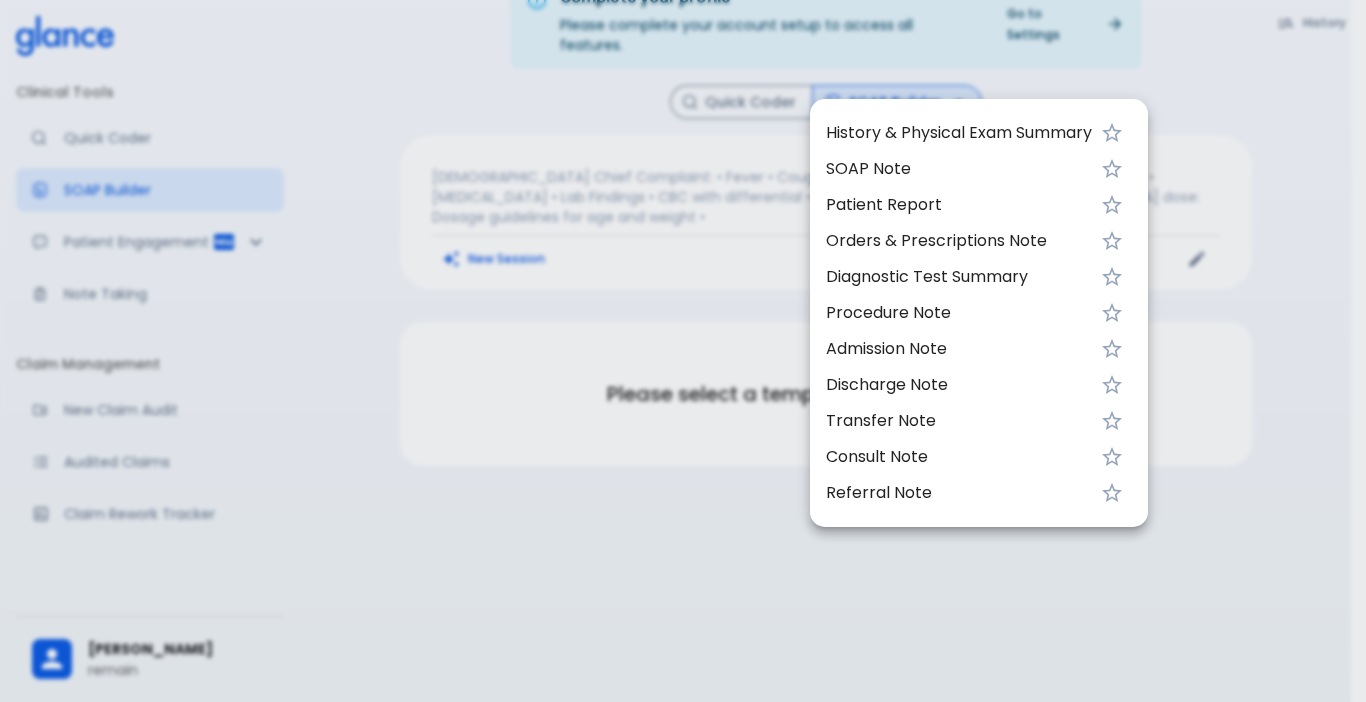 click at bounding box center [683, 351] 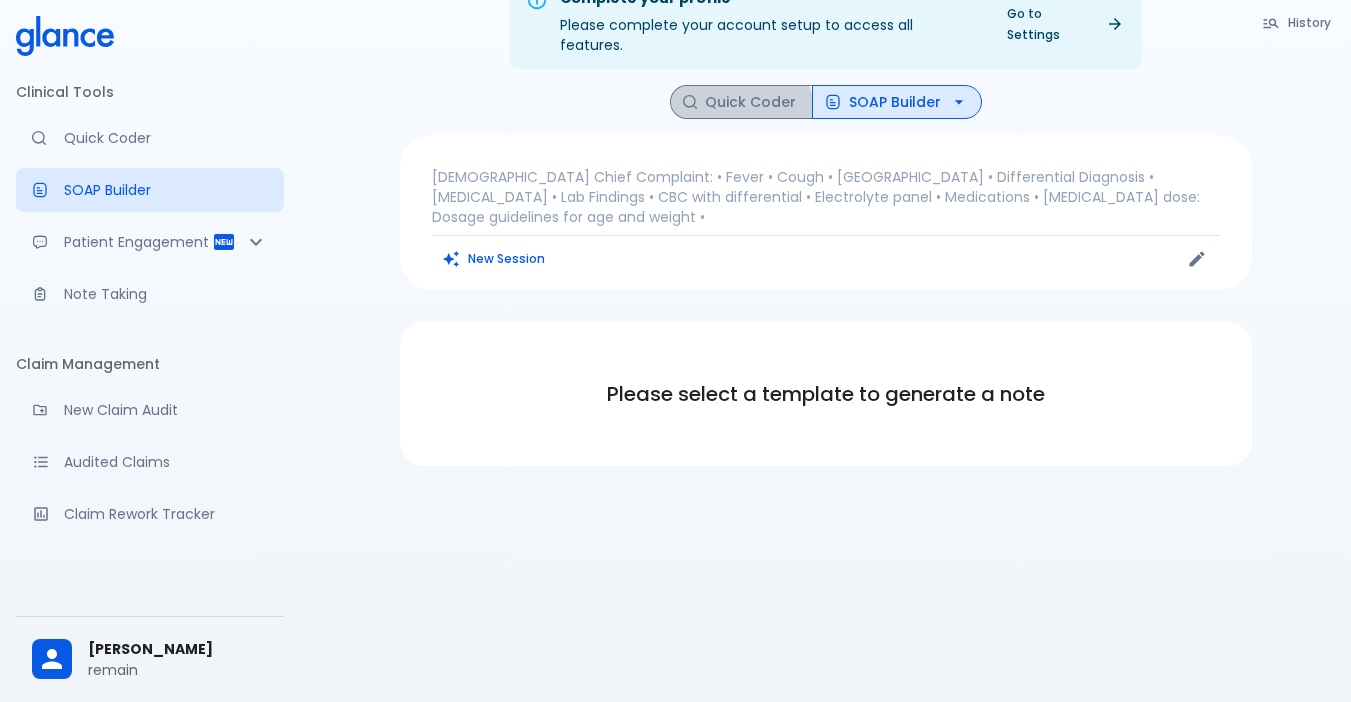 click on "Quick Coder" at bounding box center (741, 102) 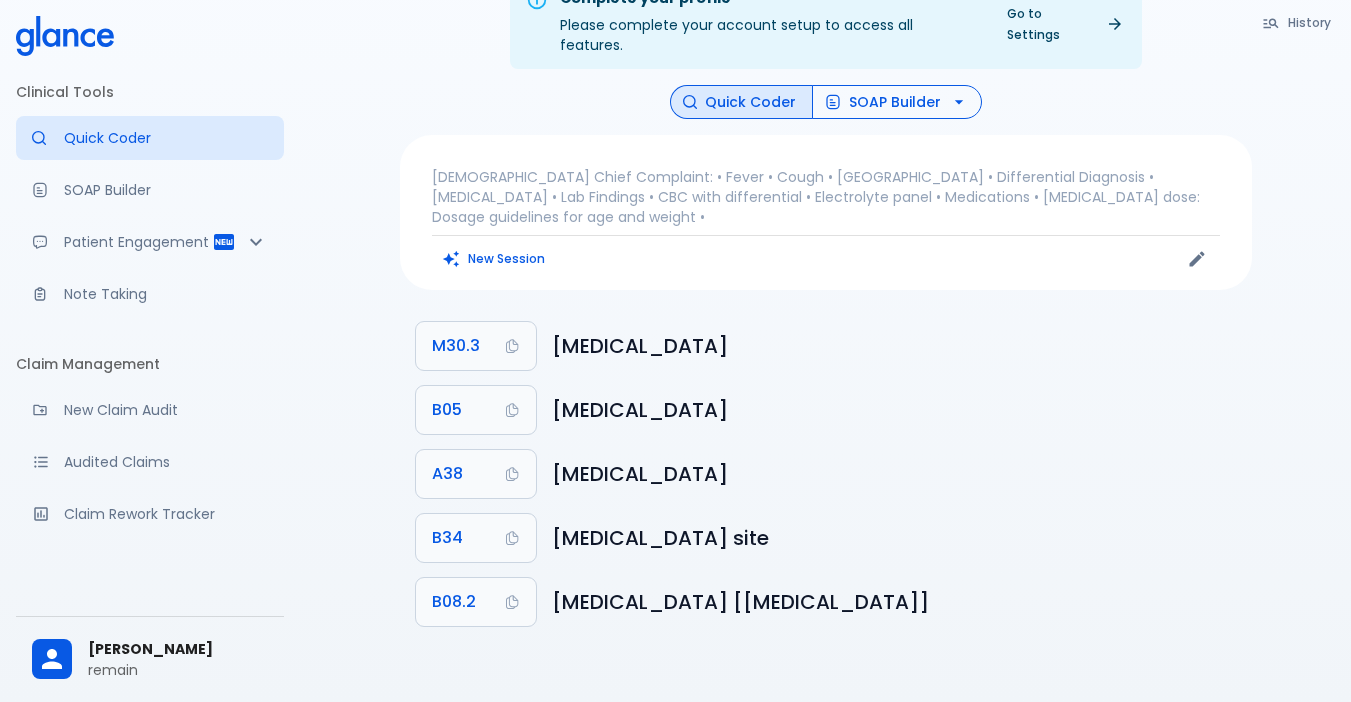click on "SOAP Builder" at bounding box center (897, 102) 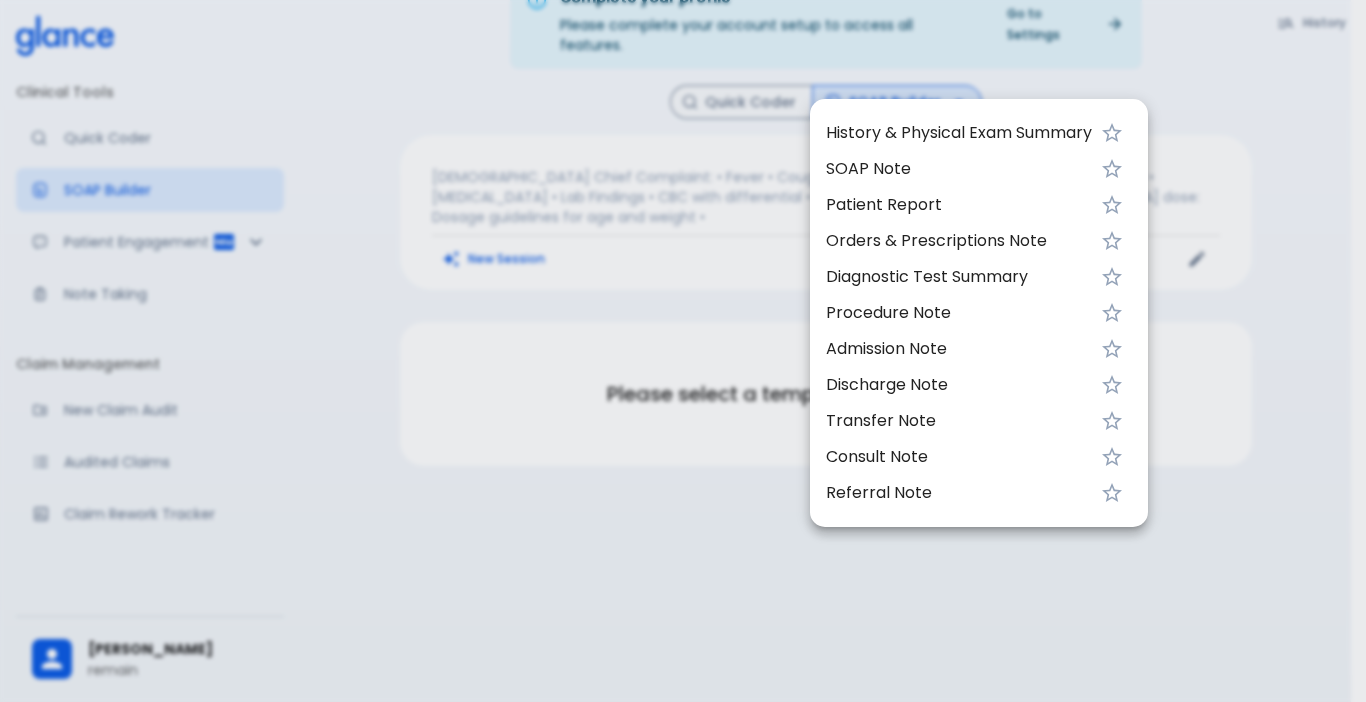click on "History & Physical Exam Summary" at bounding box center (959, 133) 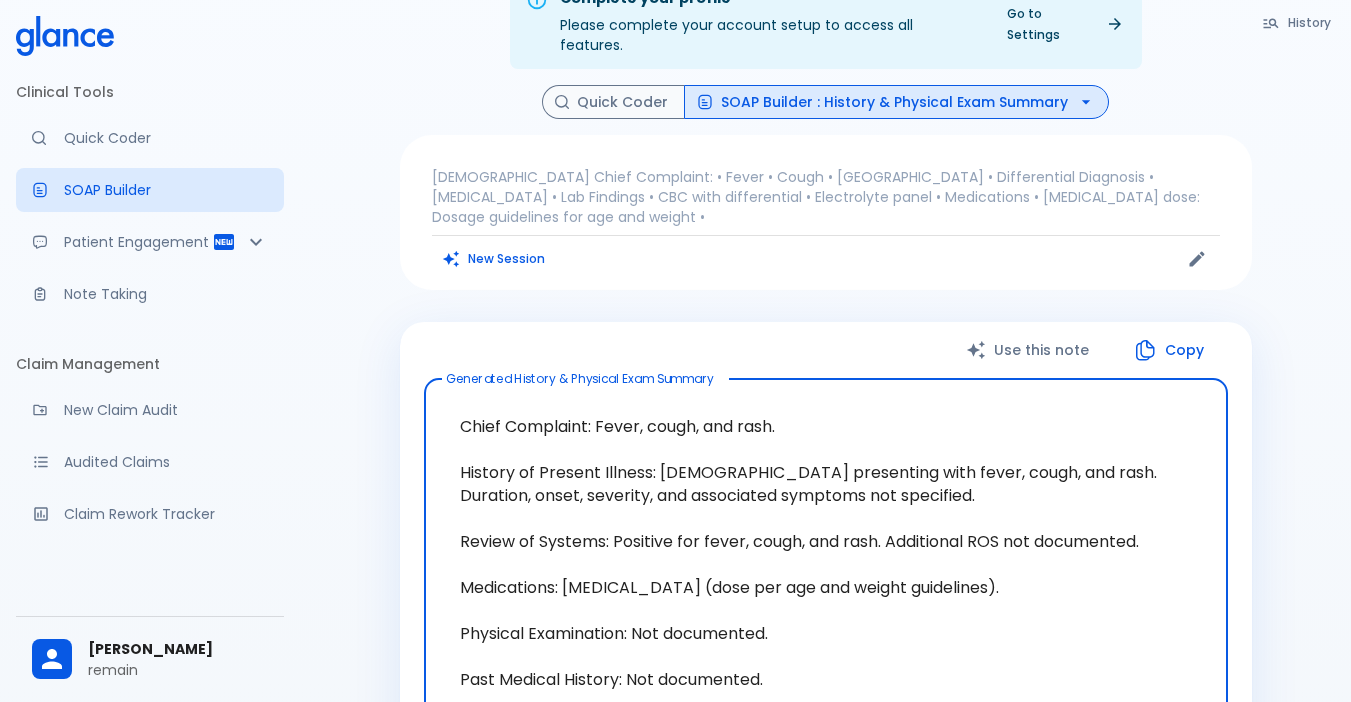 click on "Copy" at bounding box center (1170, 350) 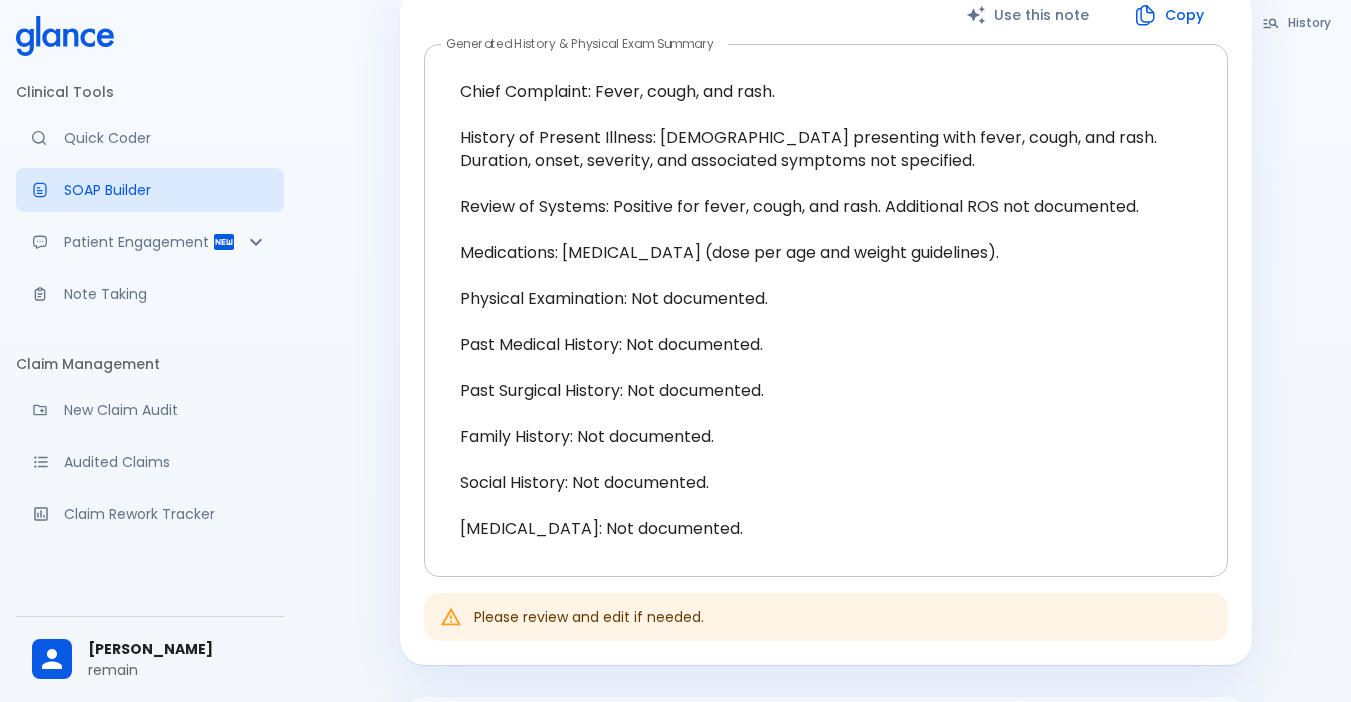 scroll, scrollTop: 348, scrollLeft: 0, axis: vertical 